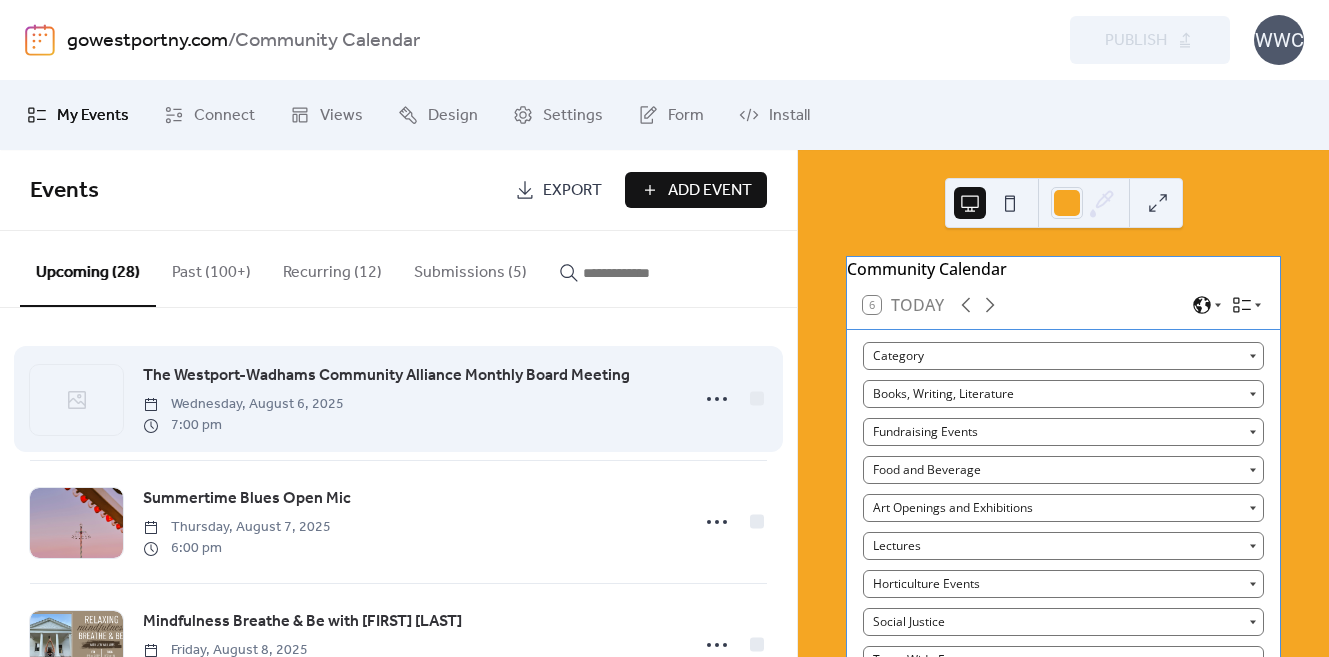 scroll, scrollTop: 0, scrollLeft: 0, axis: both 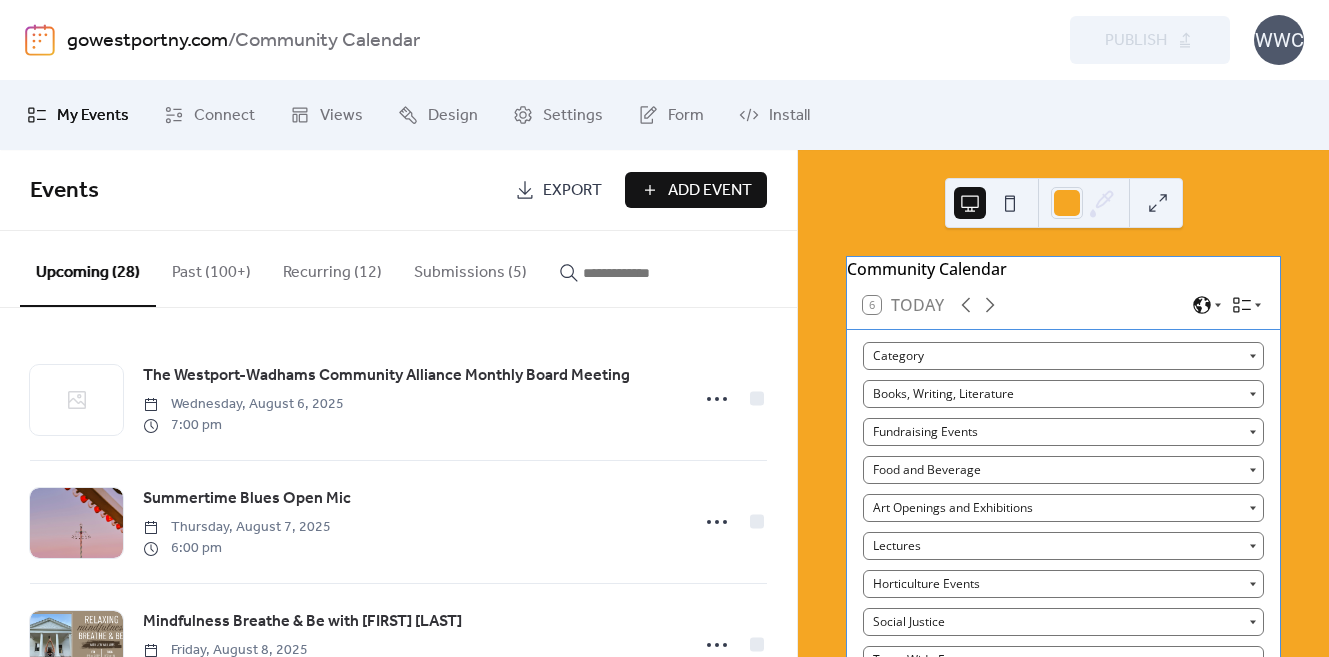 click on "Submissions (5)" at bounding box center [470, 268] 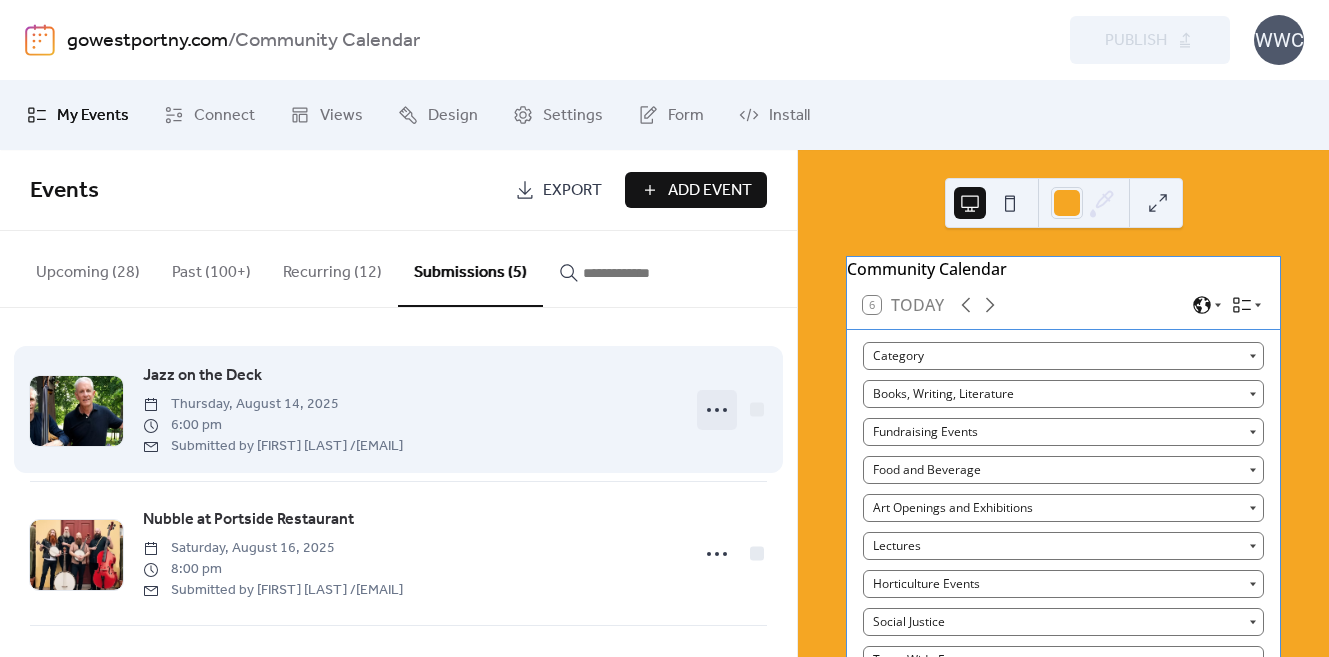click 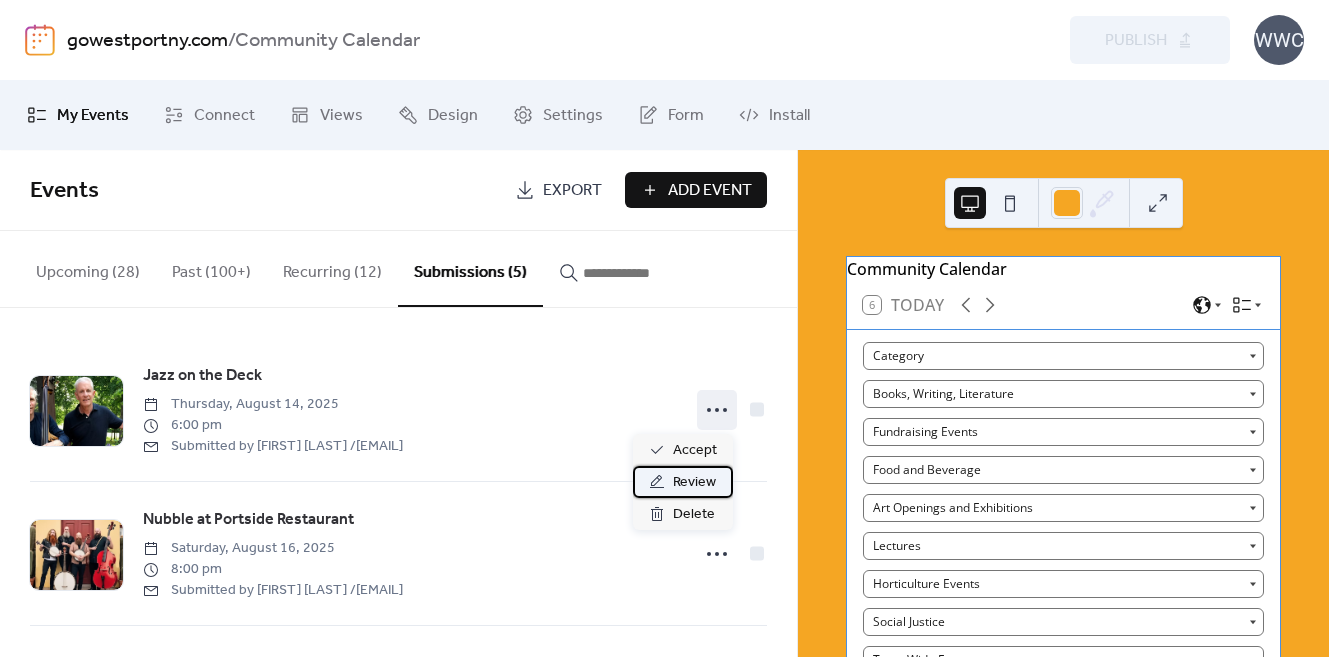 click on "Review" at bounding box center [694, 483] 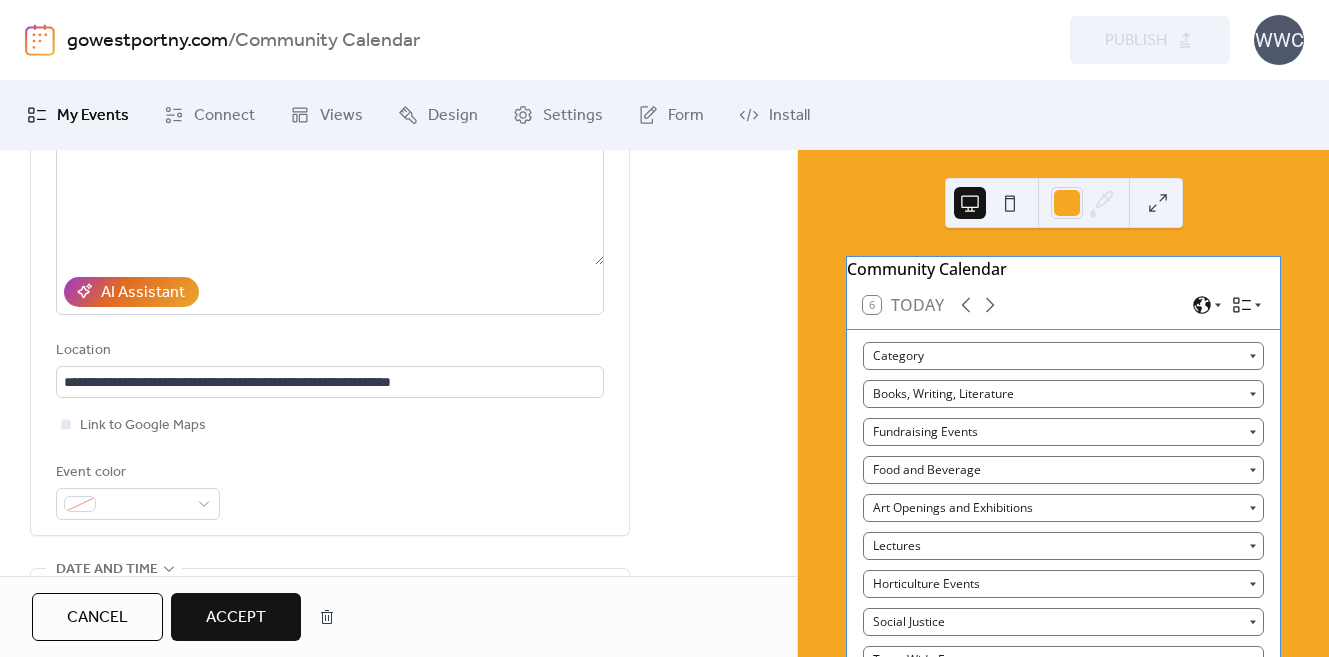 scroll, scrollTop: 414, scrollLeft: 0, axis: vertical 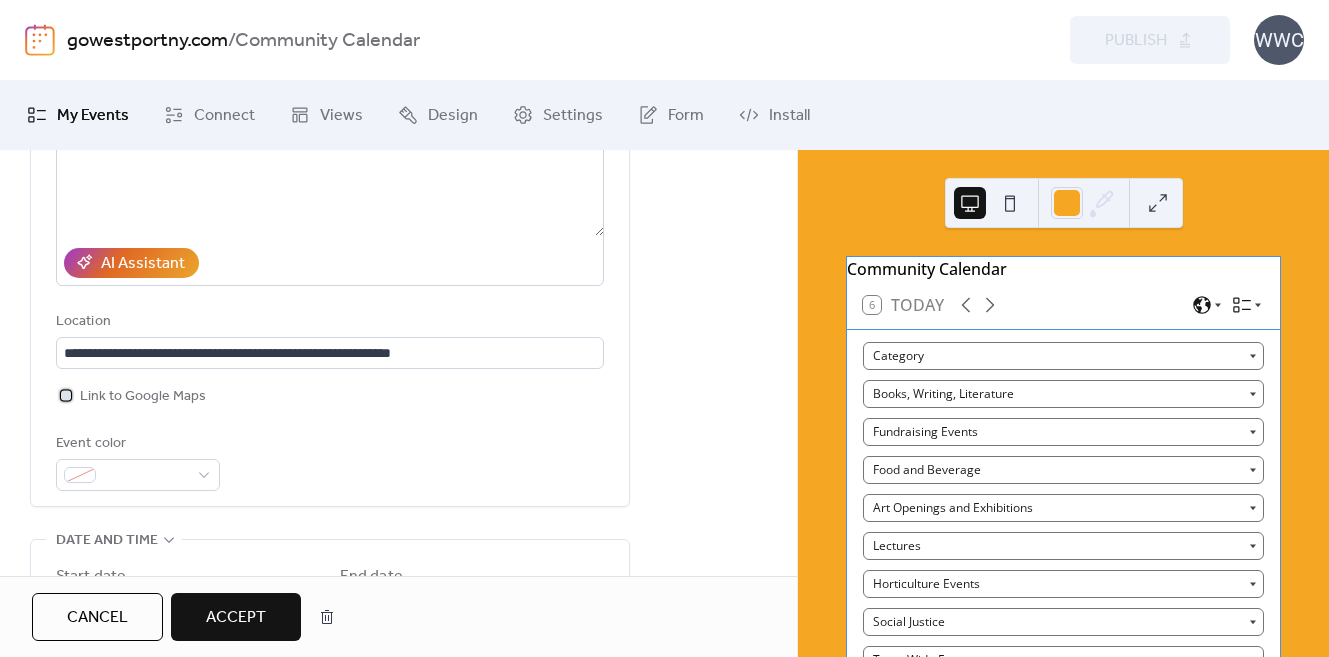 click at bounding box center [66, 395] 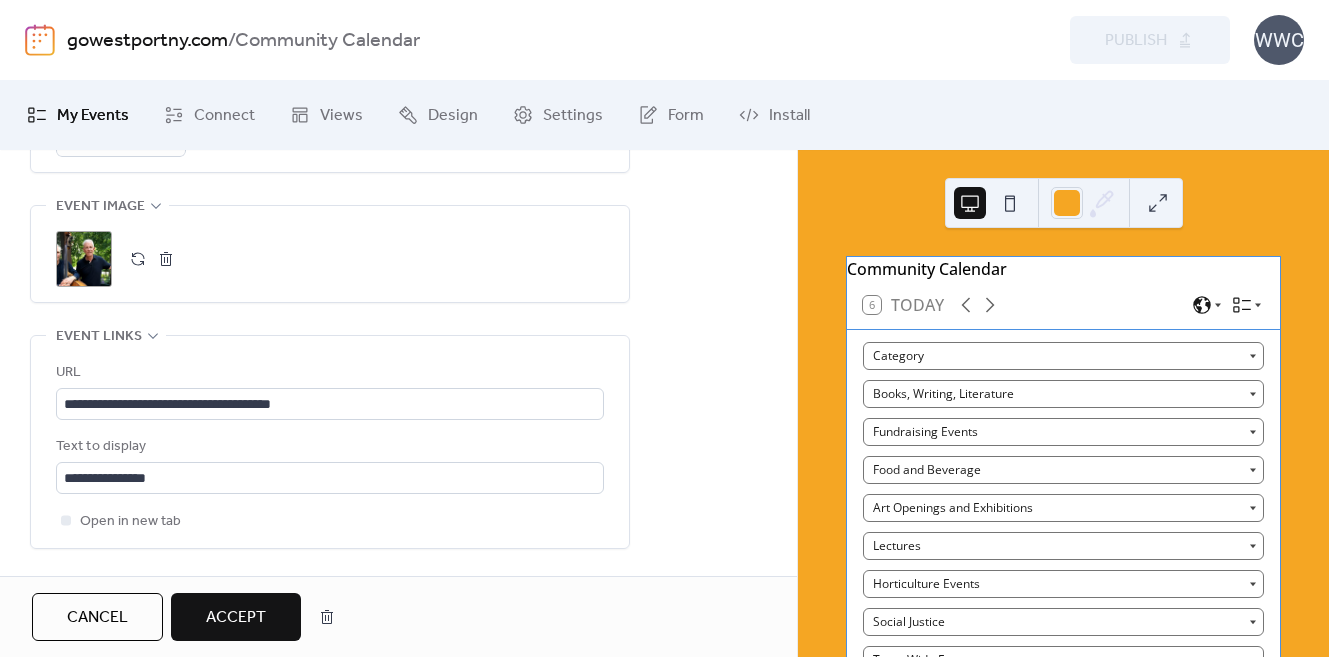 scroll, scrollTop: 1120, scrollLeft: 0, axis: vertical 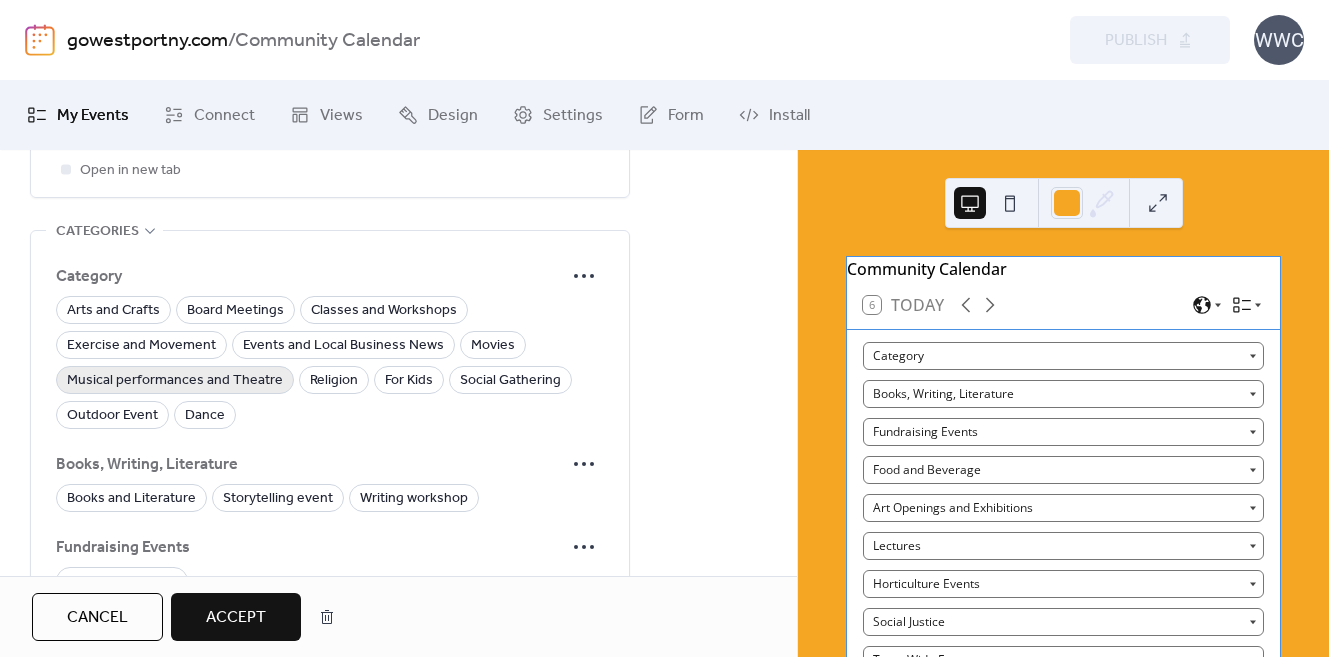 click on "Musical performances and Theatre" at bounding box center [175, 381] 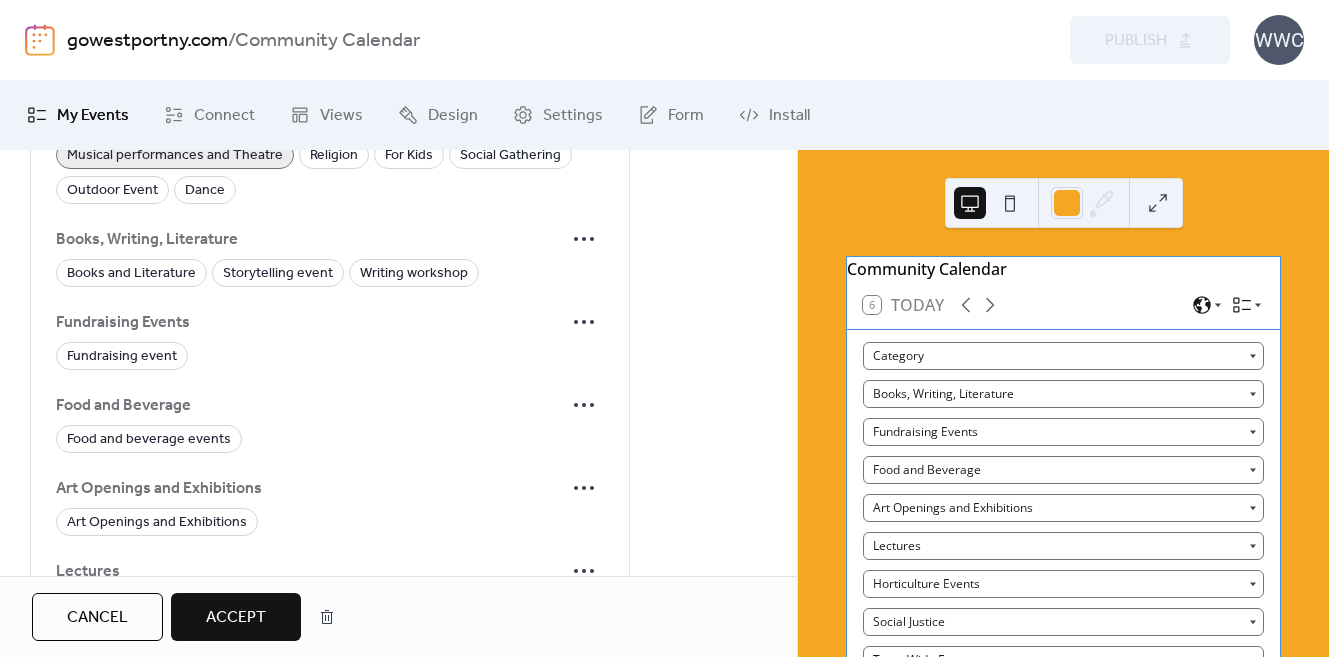 scroll, scrollTop: 1688, scrollLeft: 0, axis: vertical 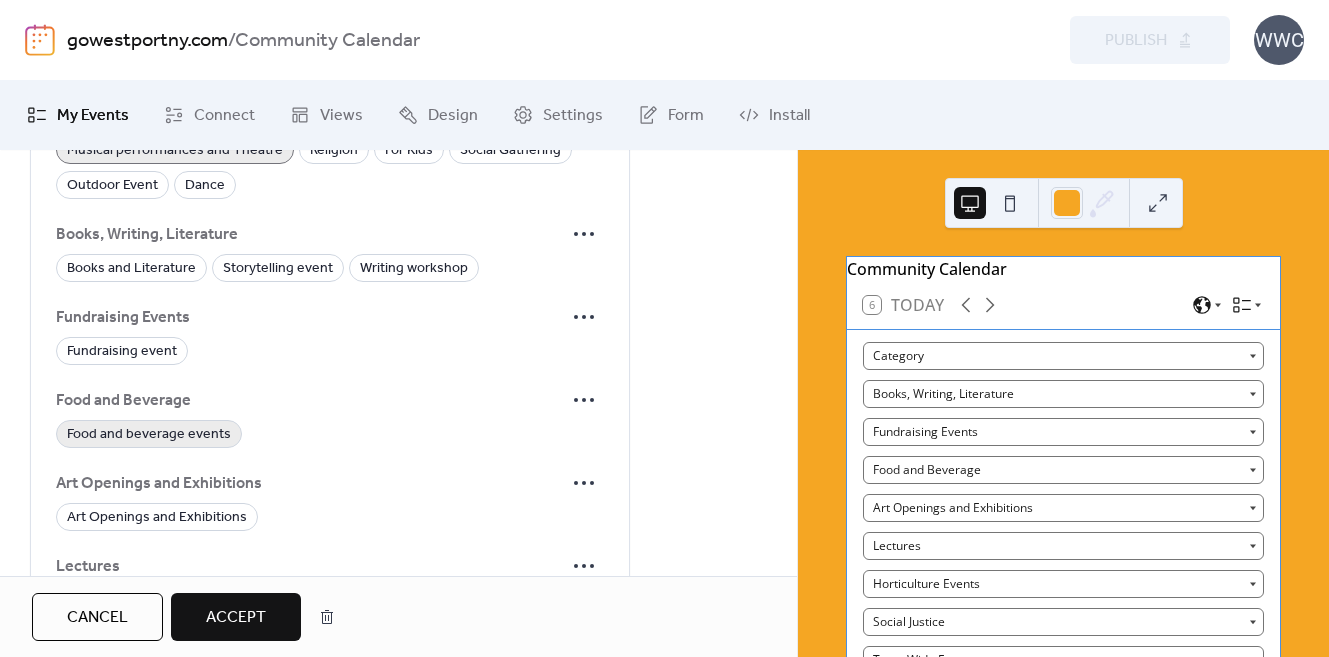 click on "Food and beverage events" at bounding box center [149, 434] 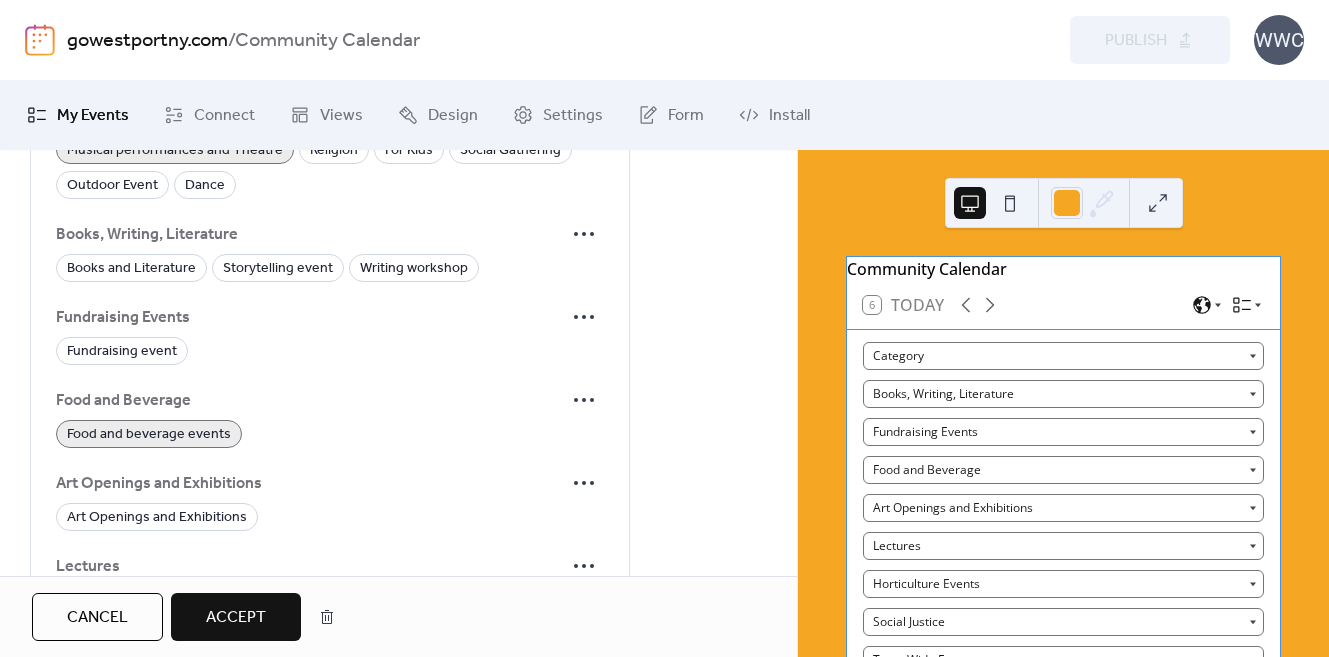 click on "Accept" at bounding box center (236, 618) 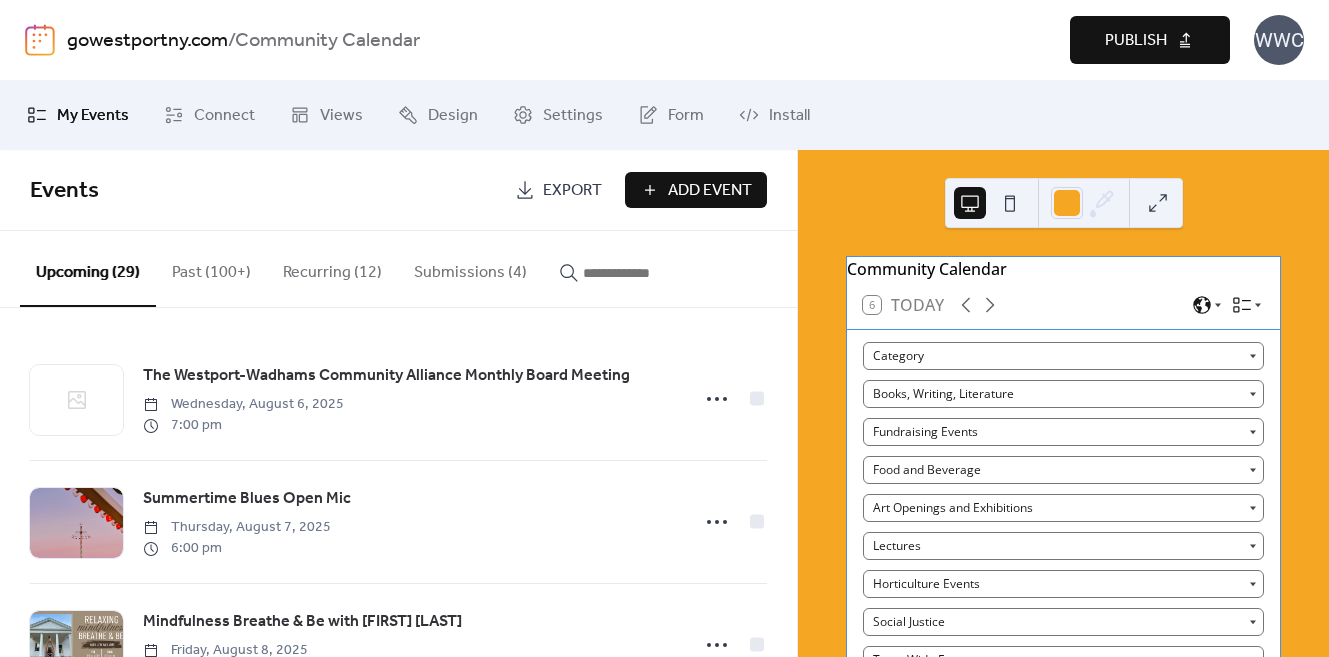 click on "Publish" at bounding box center (1136, 41) 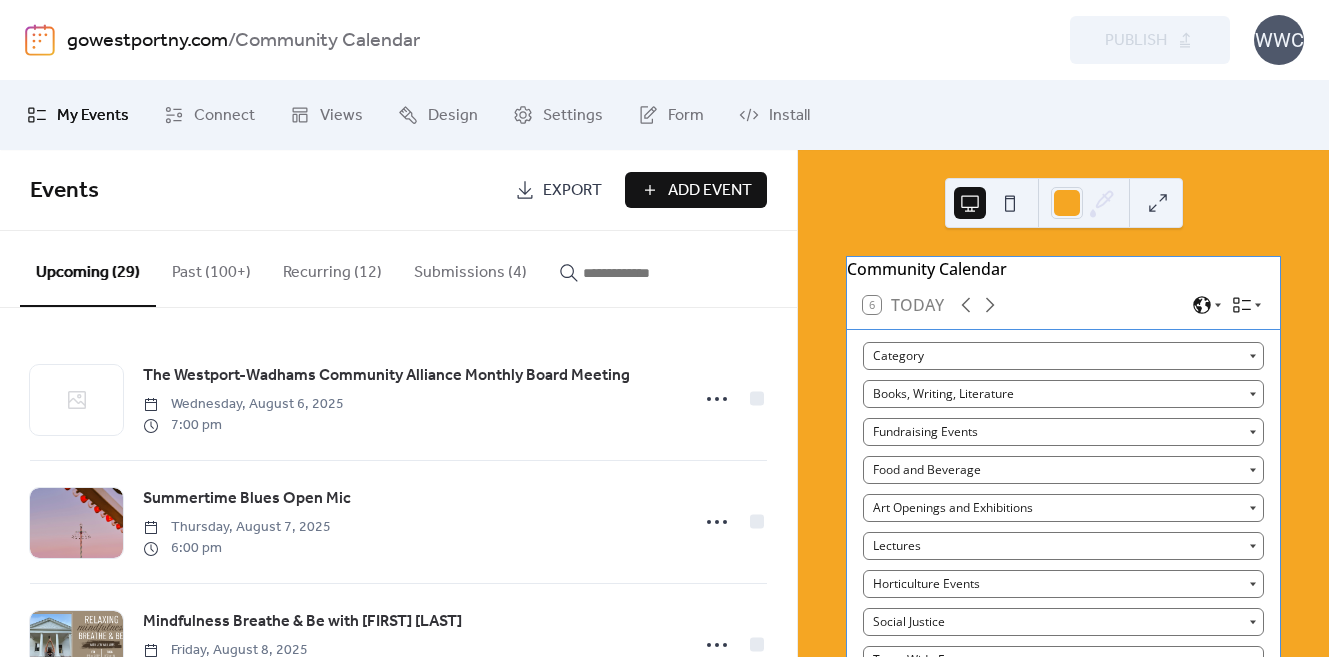 click on "Submissions (4)" at bounding box center (470, 268) 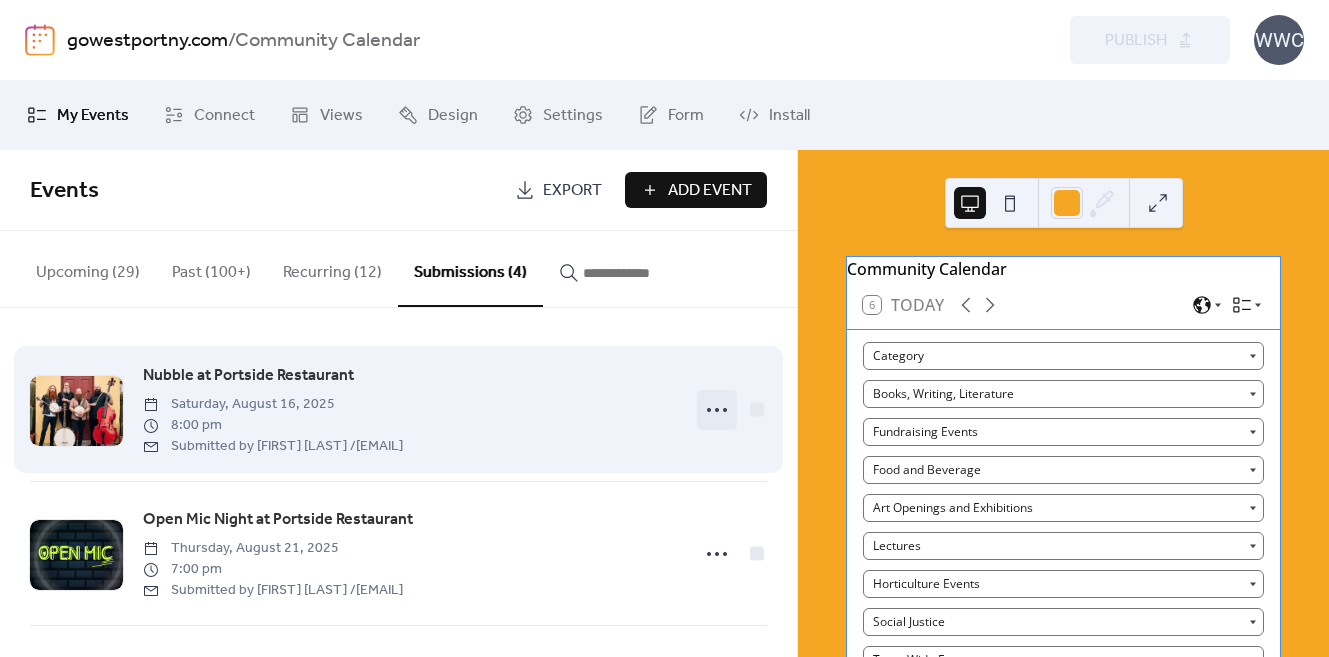 click 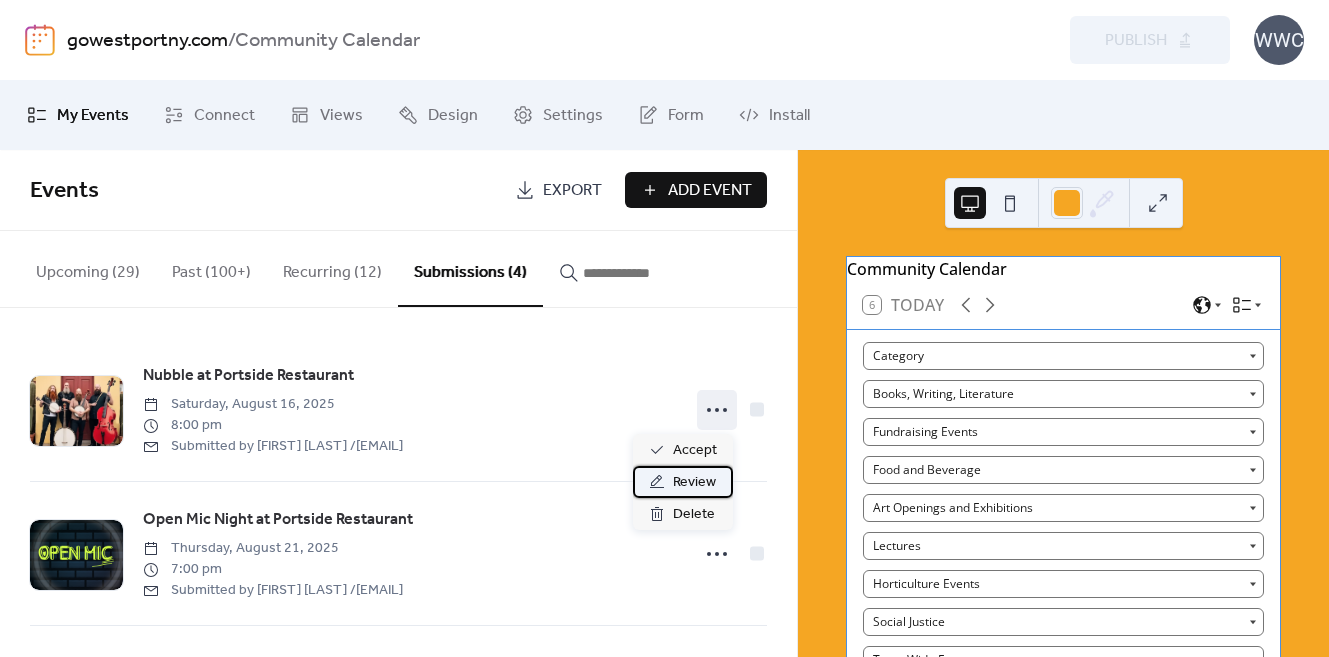 click on "Review" at bounding box center [694, 483] 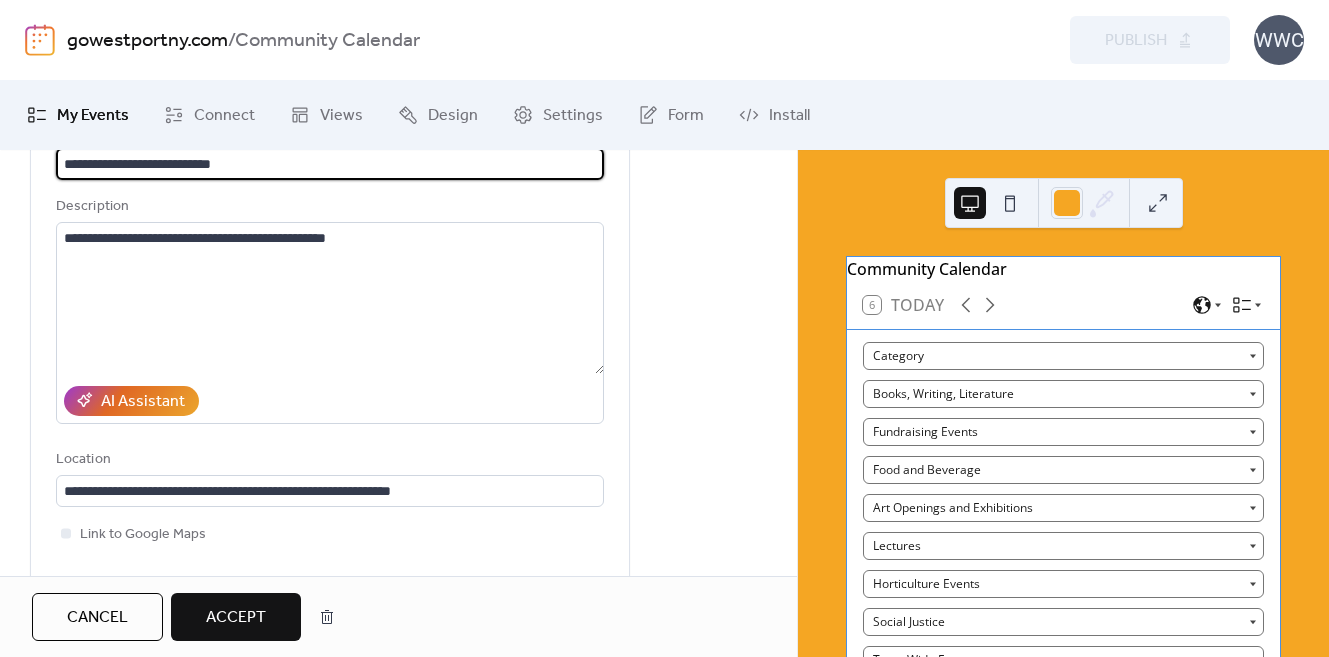 scroll, scrollTop: 290, scrollLeft: 0, axis: vertical 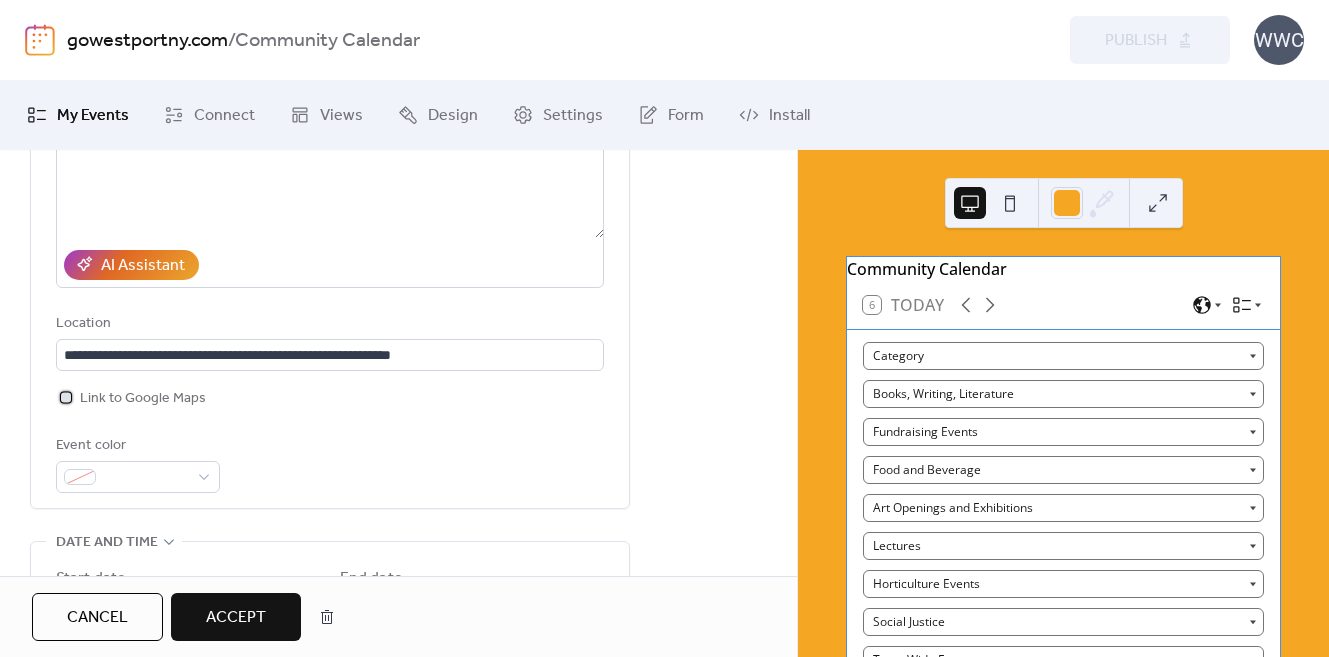 click at bounding box center [66, 397] 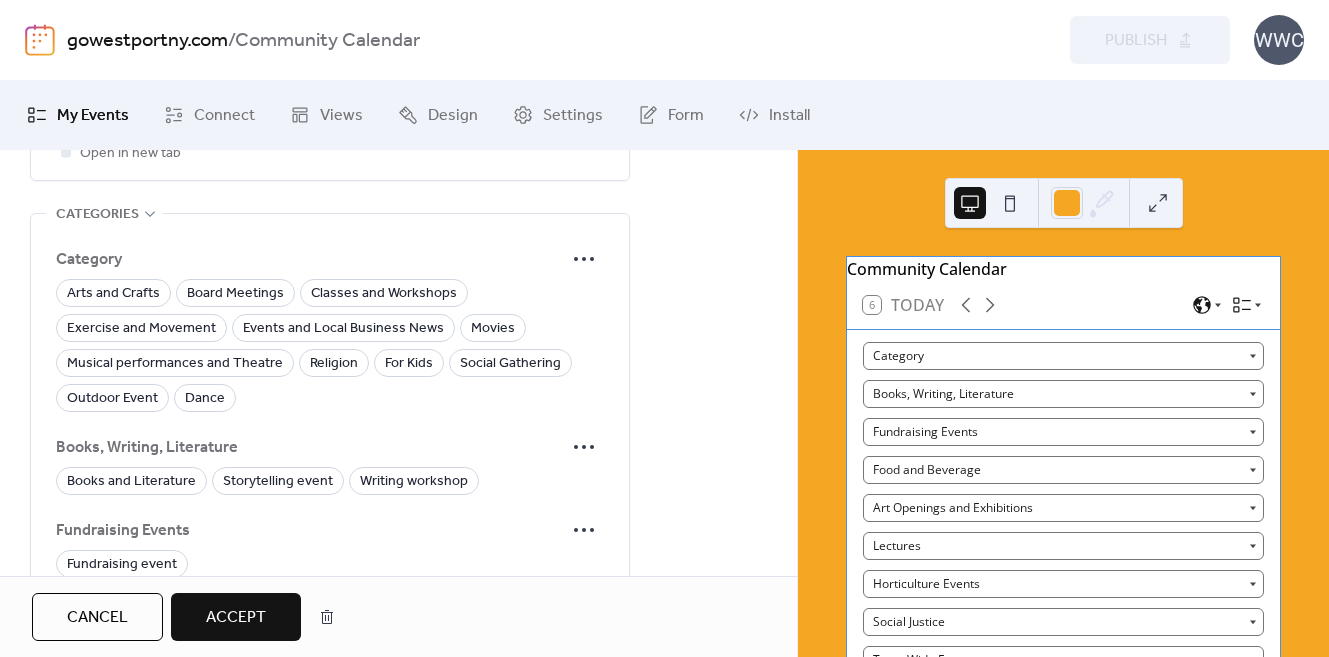 scroll, scrollTop: 1477, scrollLeft: 0, axis: vertical 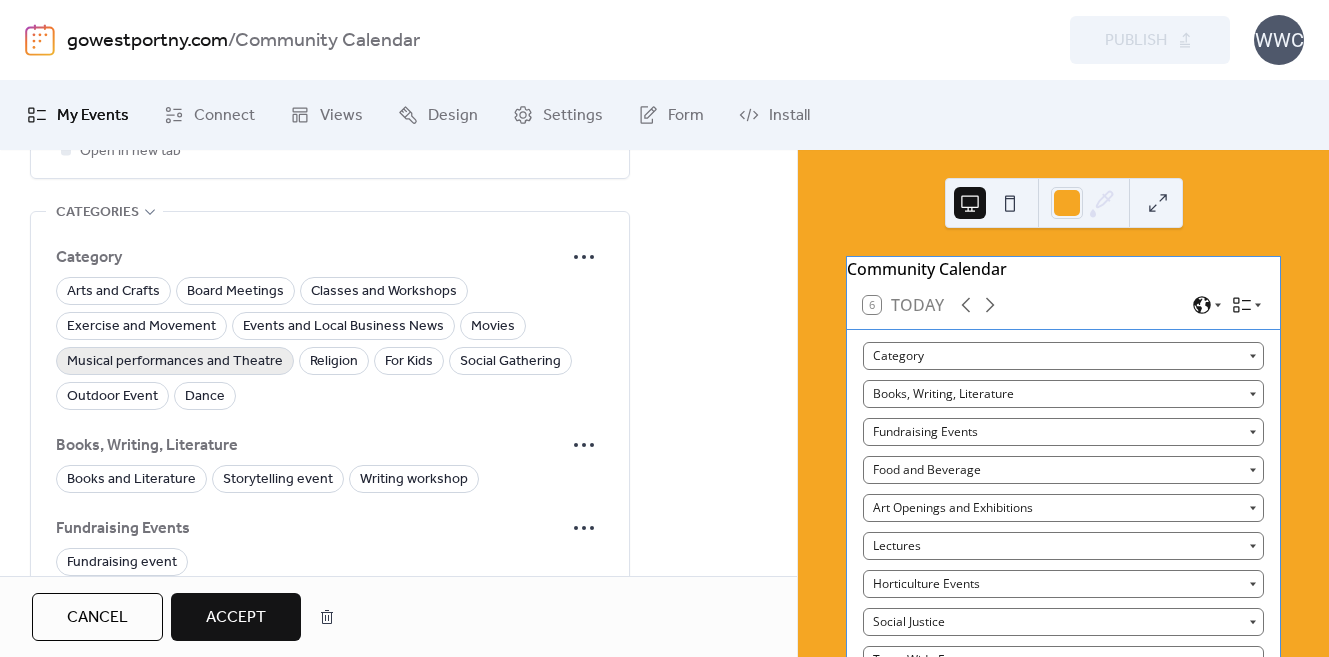 click on "Musical performances and Theatre" at bounding box center [175, 362] 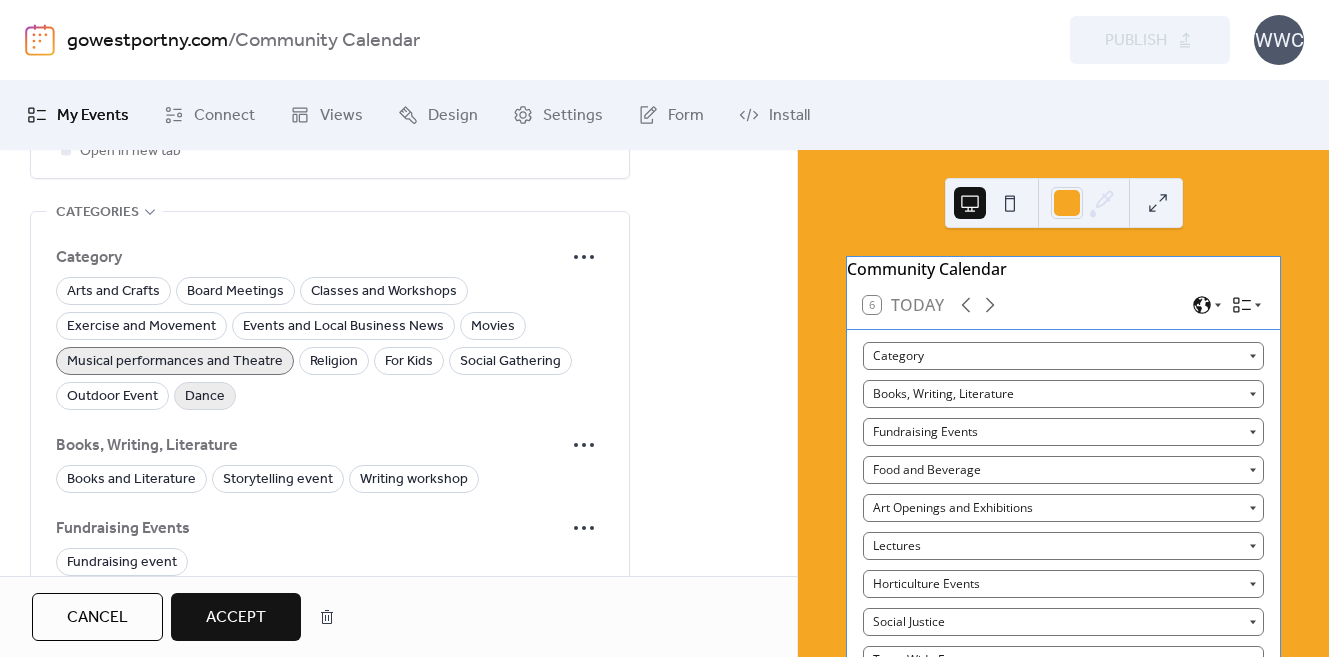 click on "Dance" at bounding box center (205, 397) 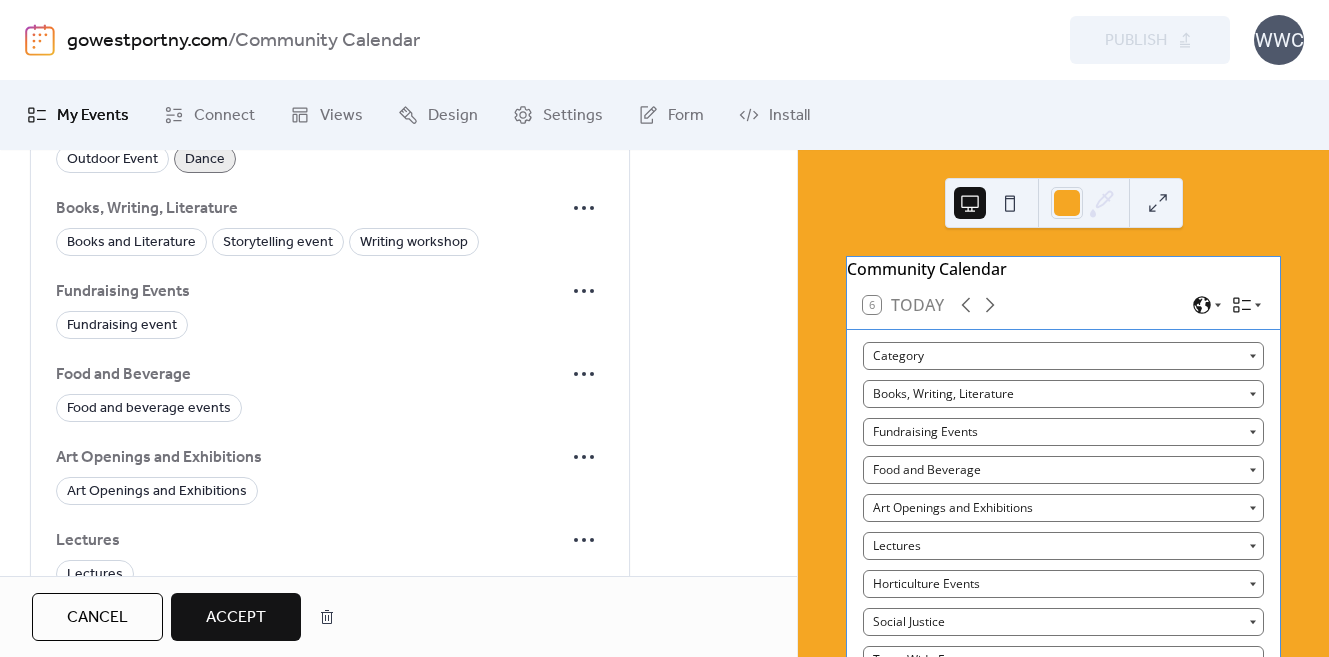 scroll, scrollTop: 1718, scrollLeft: 0, axis: vertical 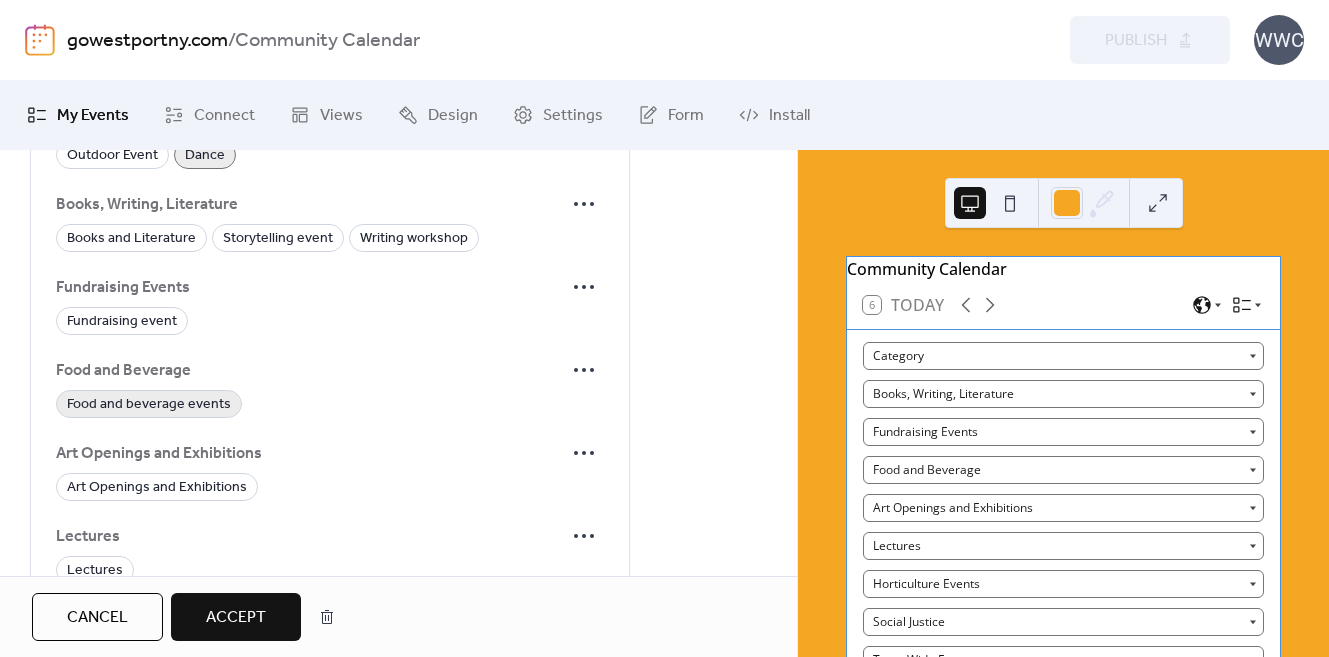 click on "Food and beverage events" at bounding box center (149, 405) 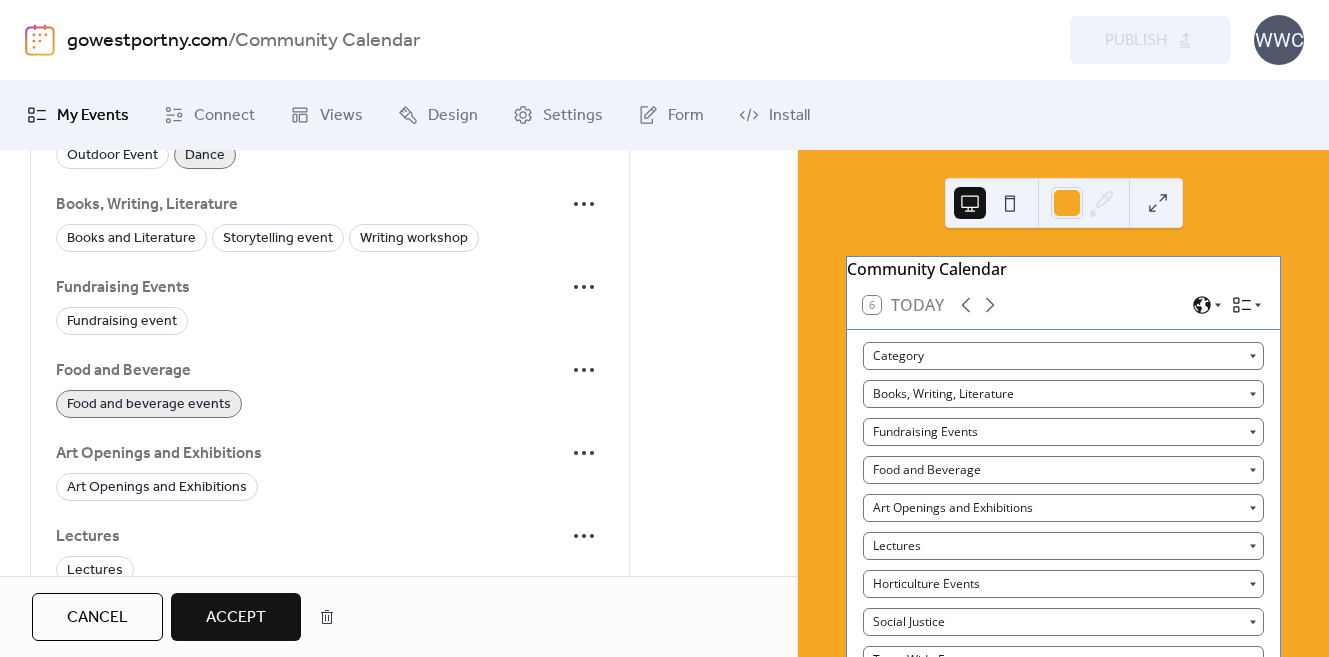 click on "Accept" at bounding box center [236, 618] 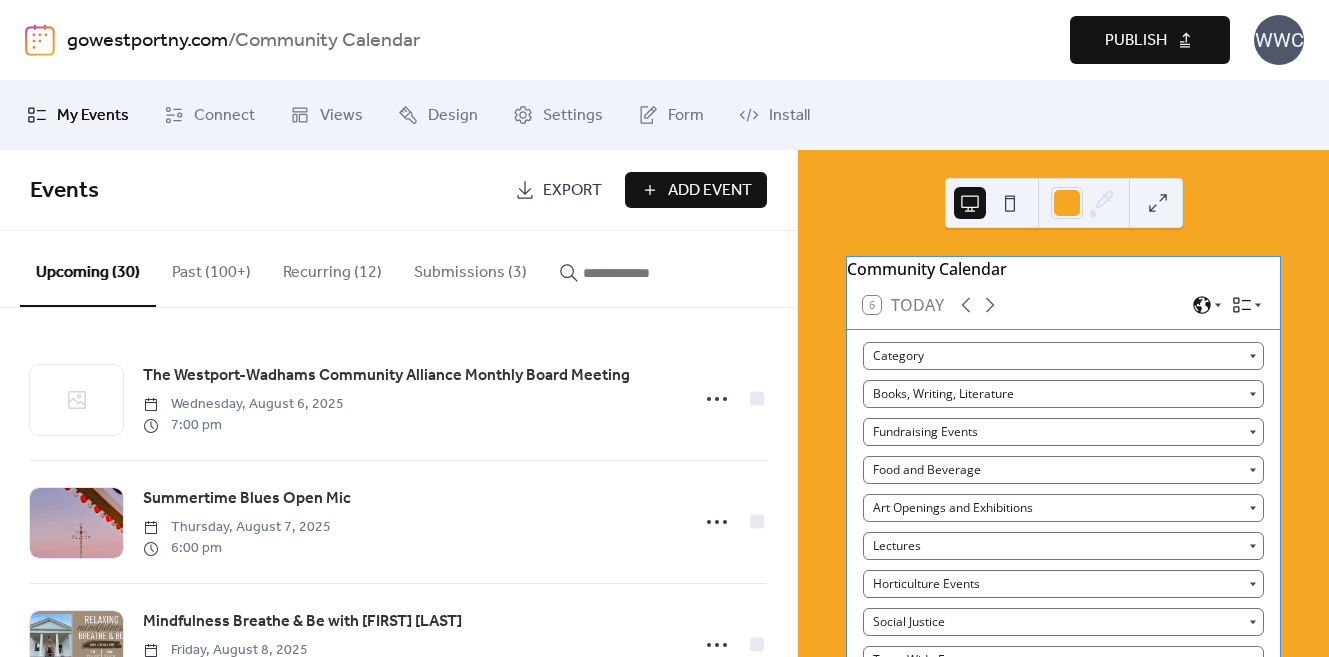 click on "Publish" at bounding box center (1136, 41) 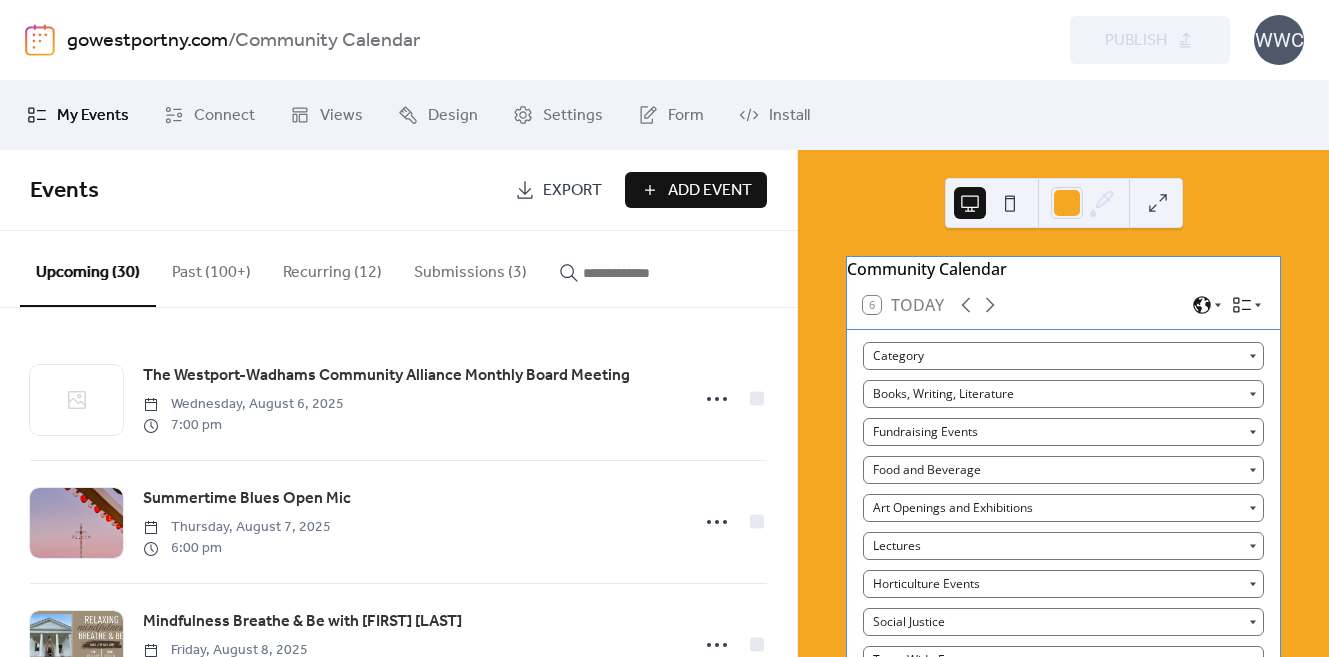 click on "Submissions (3)" at bounding box center [470, 268] 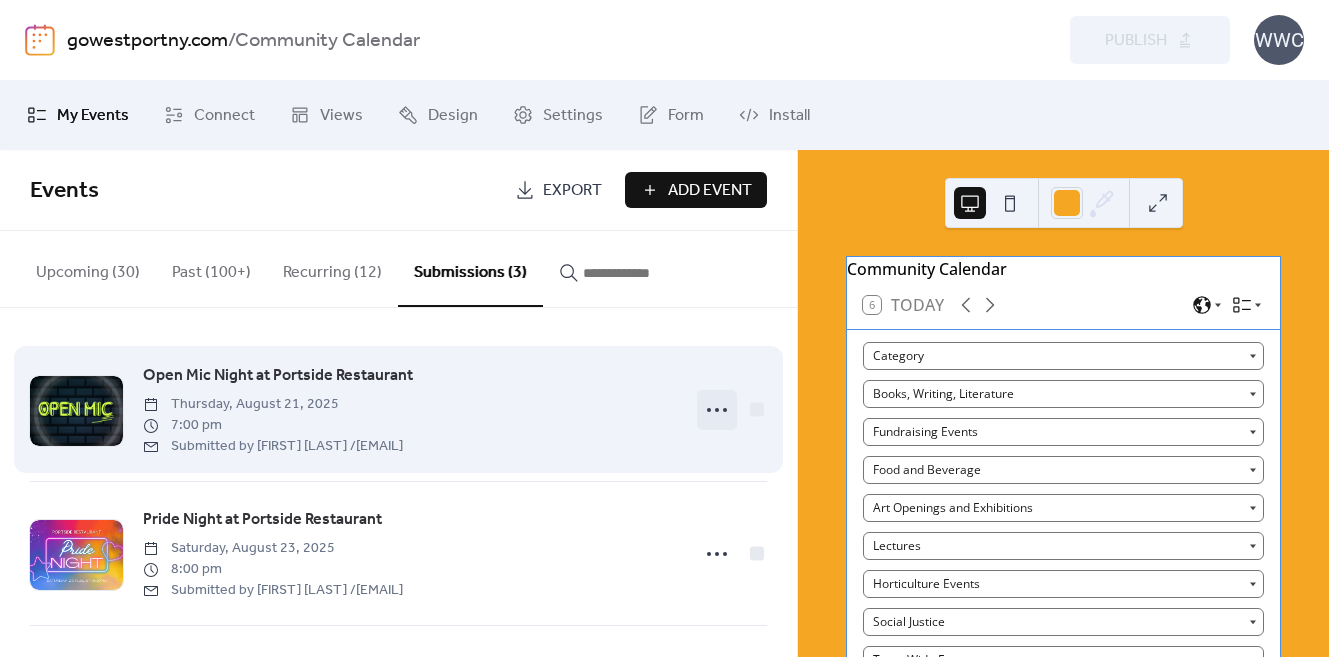click 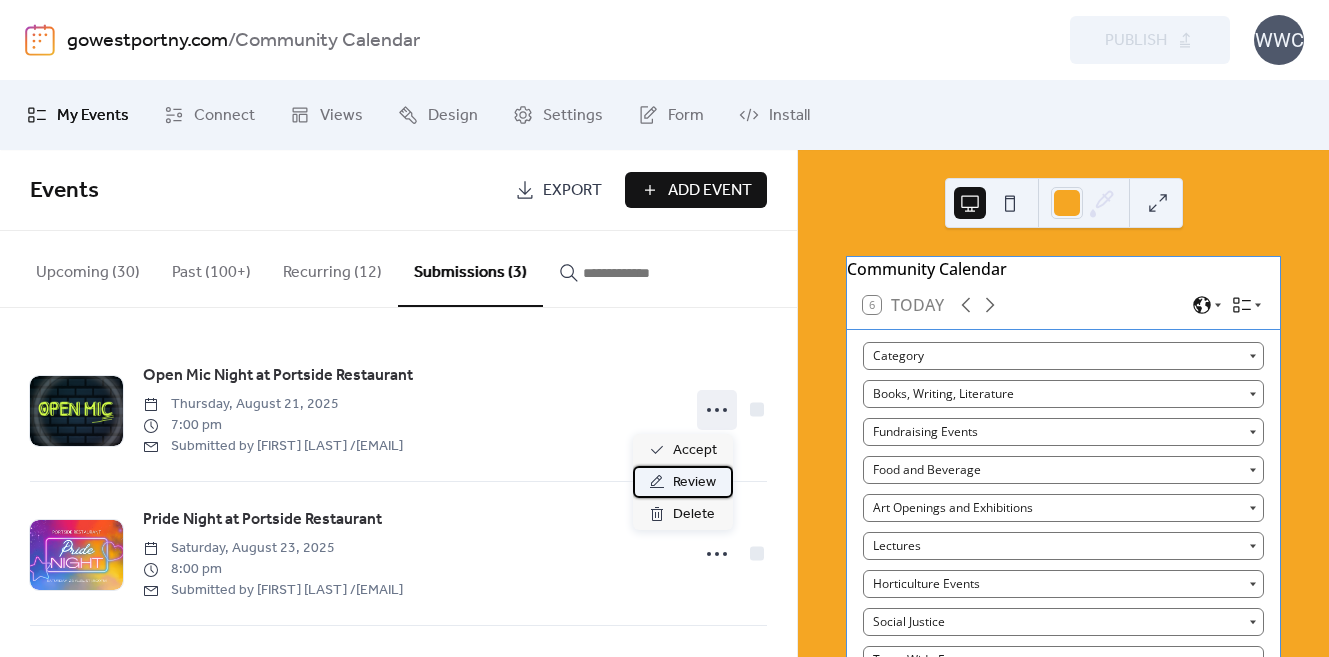 click on "Review" at bounding box center (694, 483) 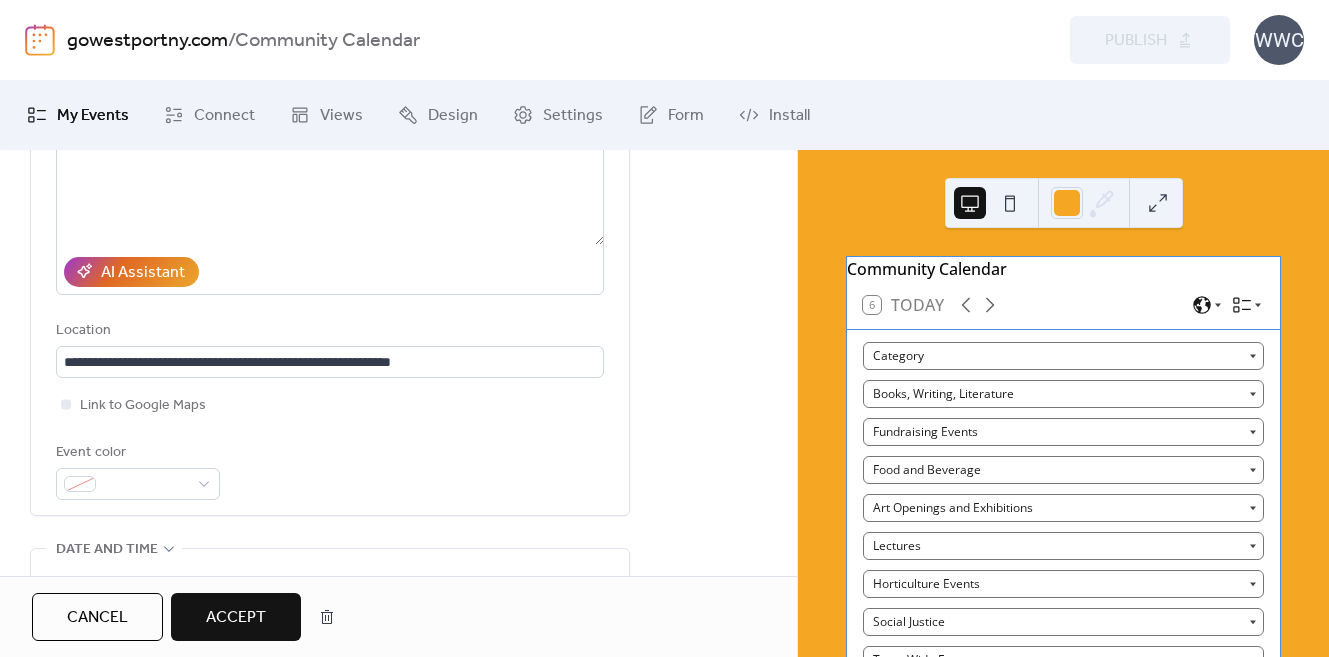 scroll, scrollTop: 447, scrollLeft: 0, axis: vertical 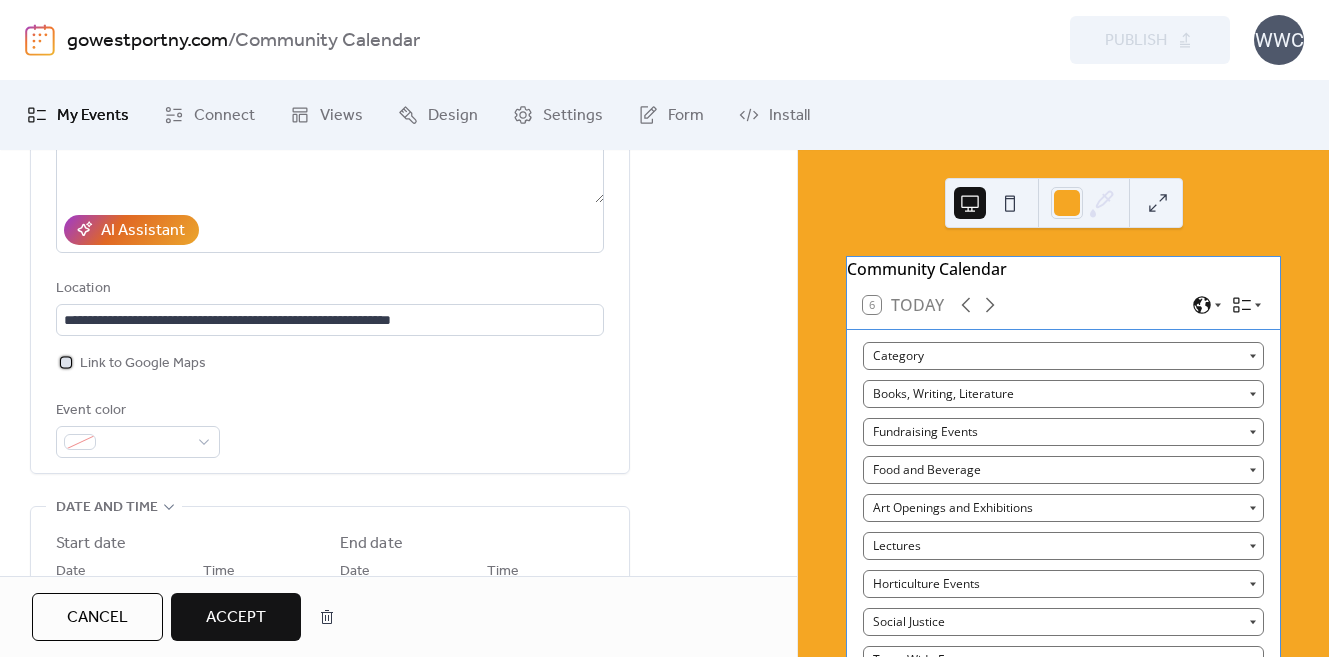 click at bounding box center [66, 362] 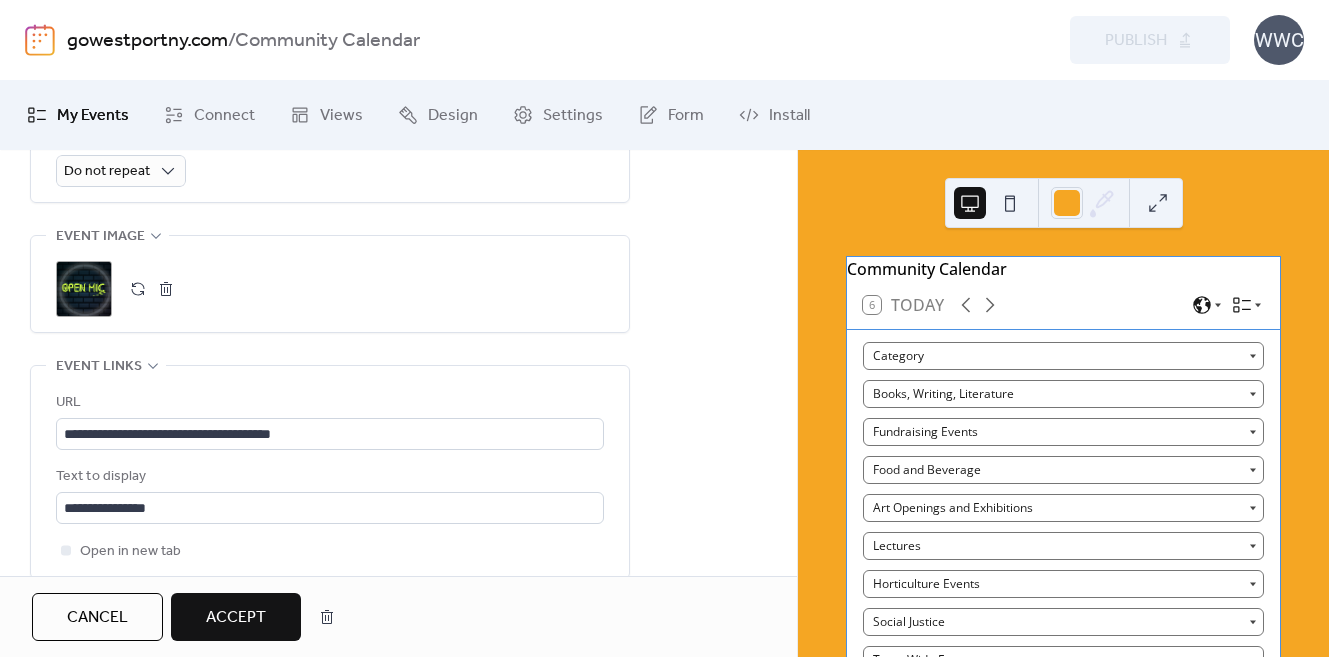scroll, scrollTop: 1093, scrollLeft: 0, axis: vertical 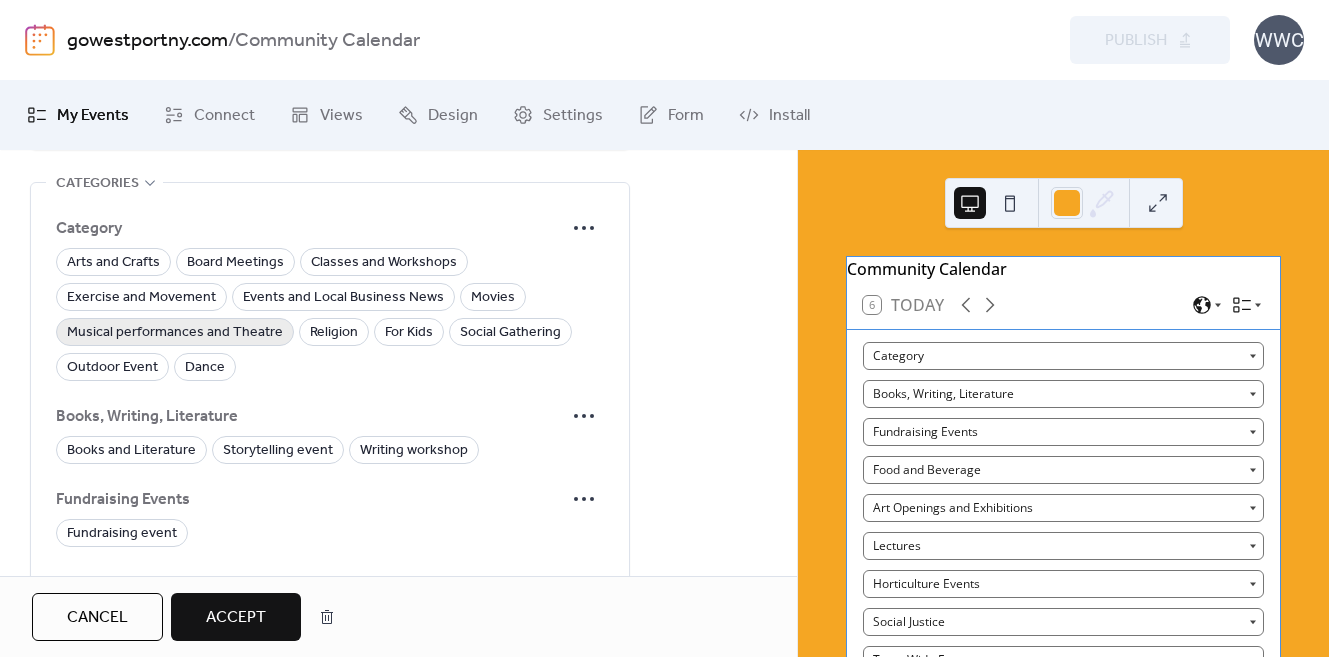 click on "Musical performances and Theatre" at bounding box center [175, 333] 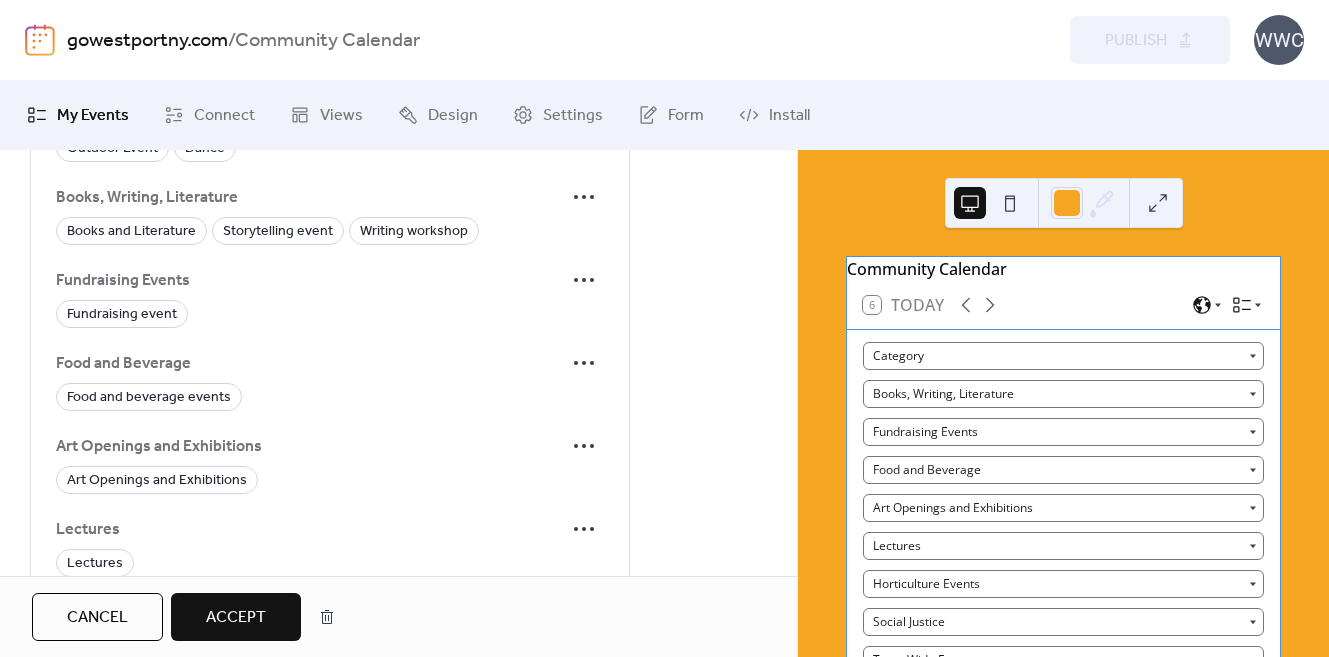 scroll, scrollTop: 1734, scrollLeft: 0, axis: vertical 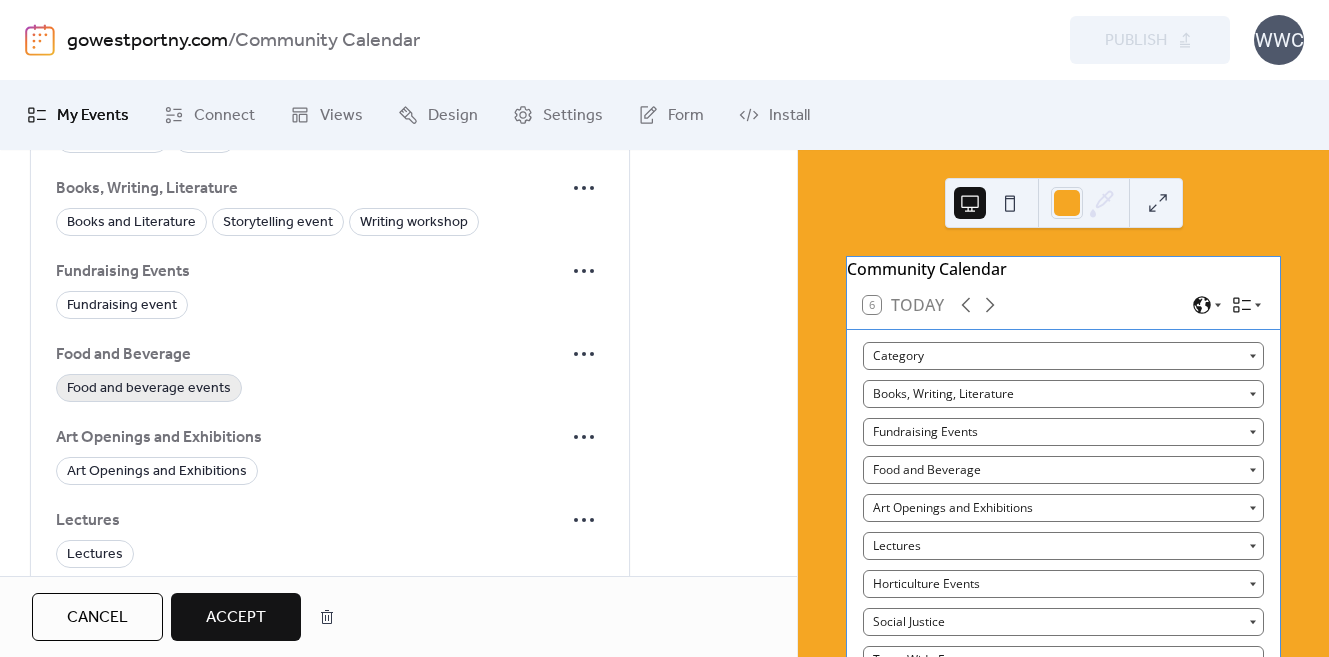 click on "Food and beverage events" at bounding box center [149, 389] 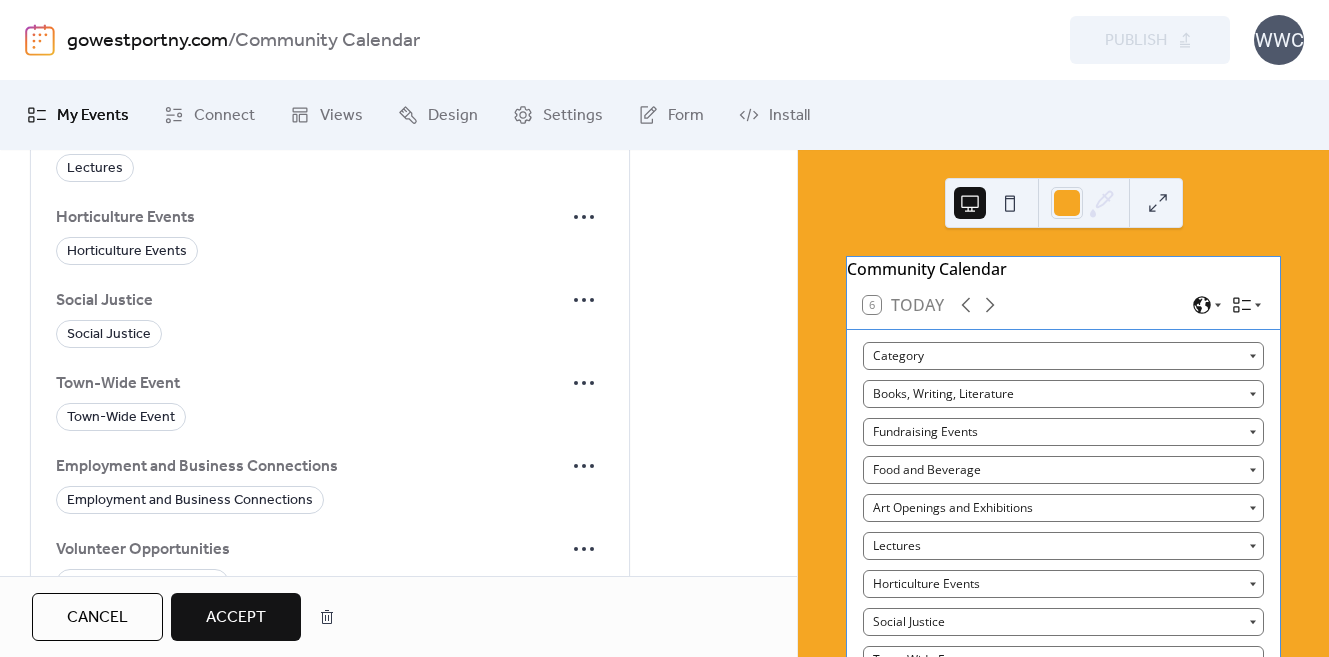 scroll, scrollTop: 2125, scrollLeft: 0, axis: vertical 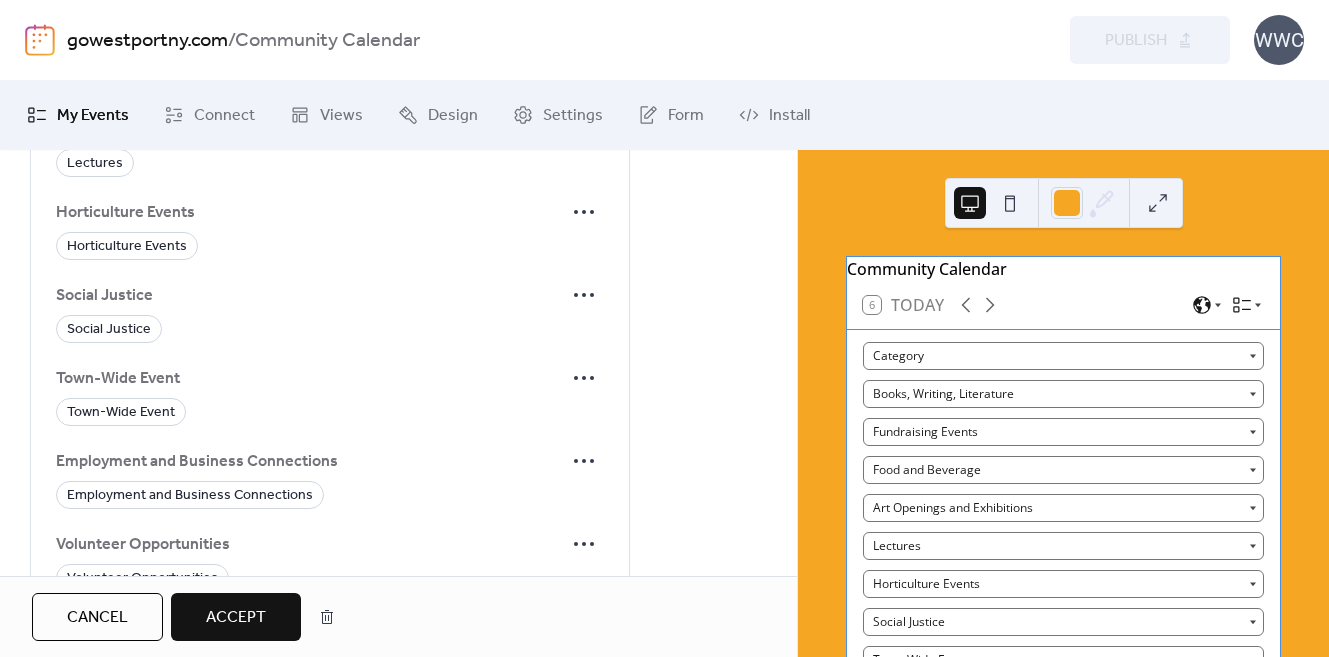 click on "Accept" at bounding box center [236, 618] 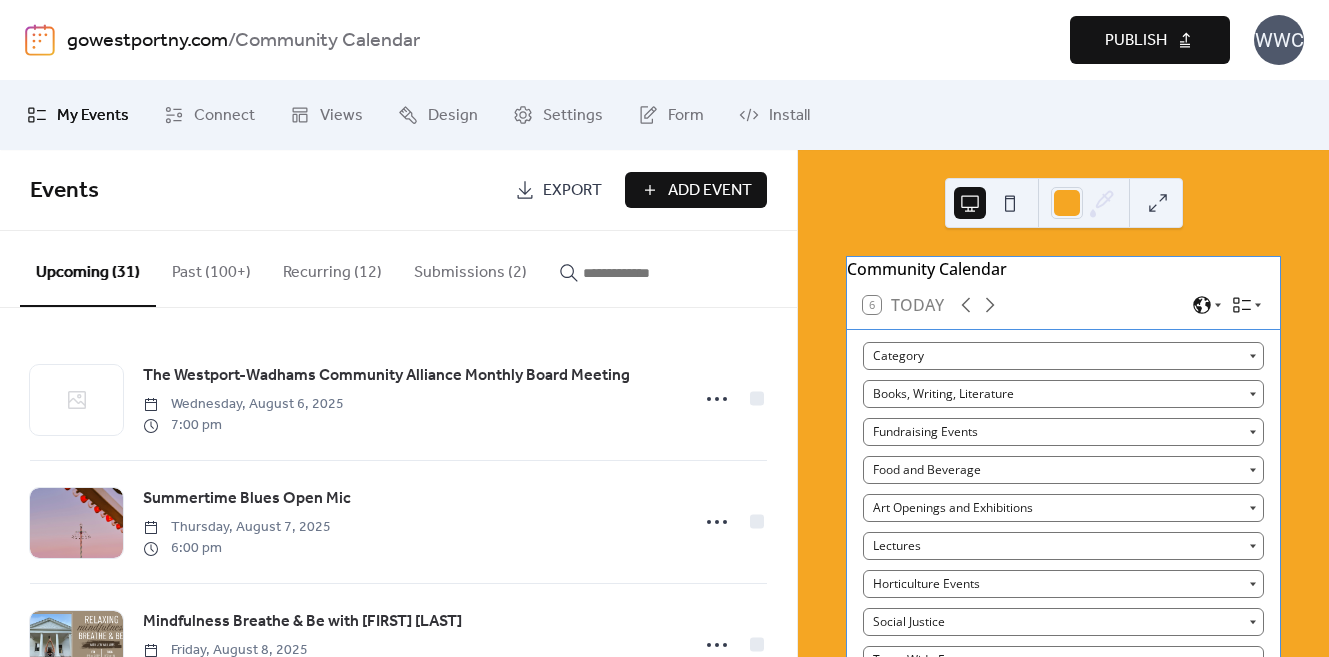 click on "Publish" at bounding box center (1136, 41) 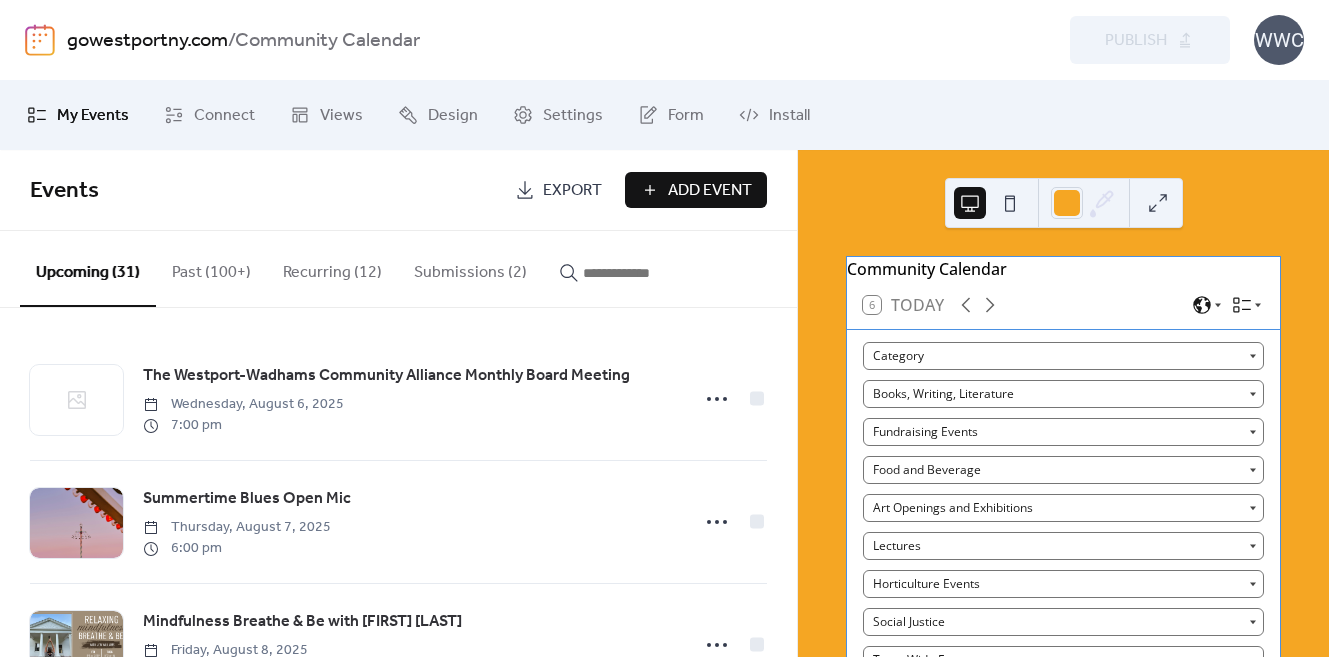 click on "Submissions (2)" at bounding box center (470, 268) 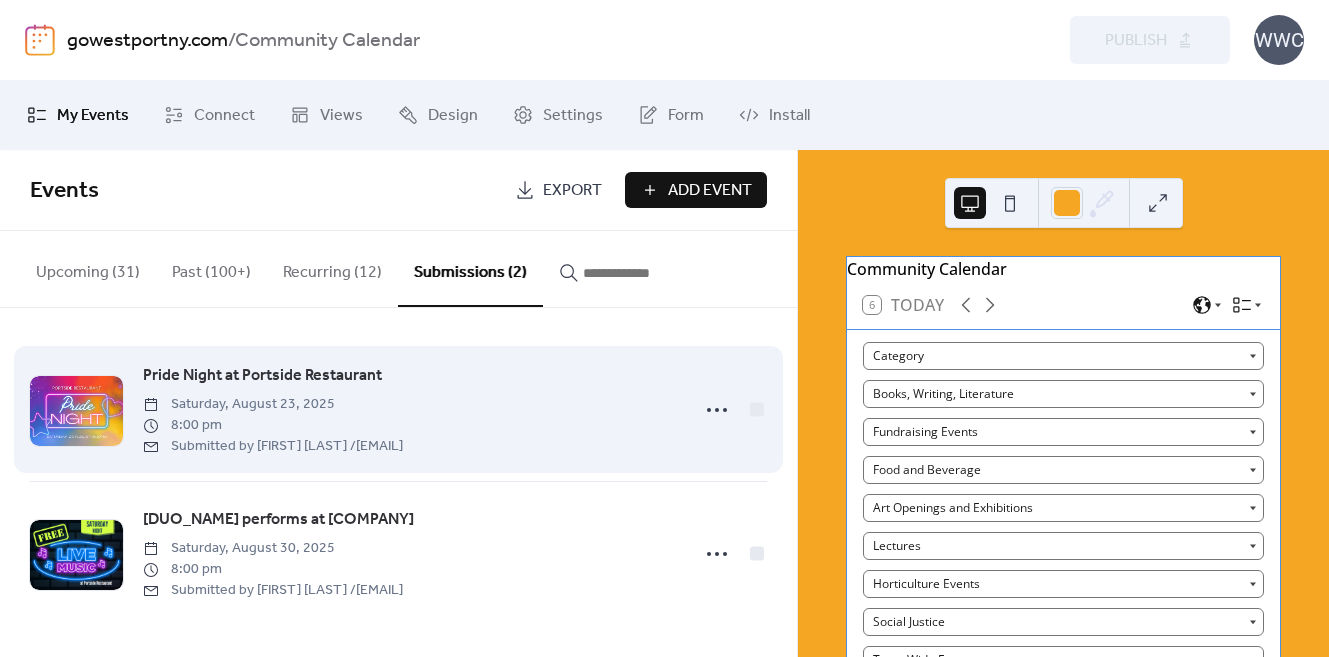 click on "Pride Night at Portside Restaurant" at bounding box center [262, 376] 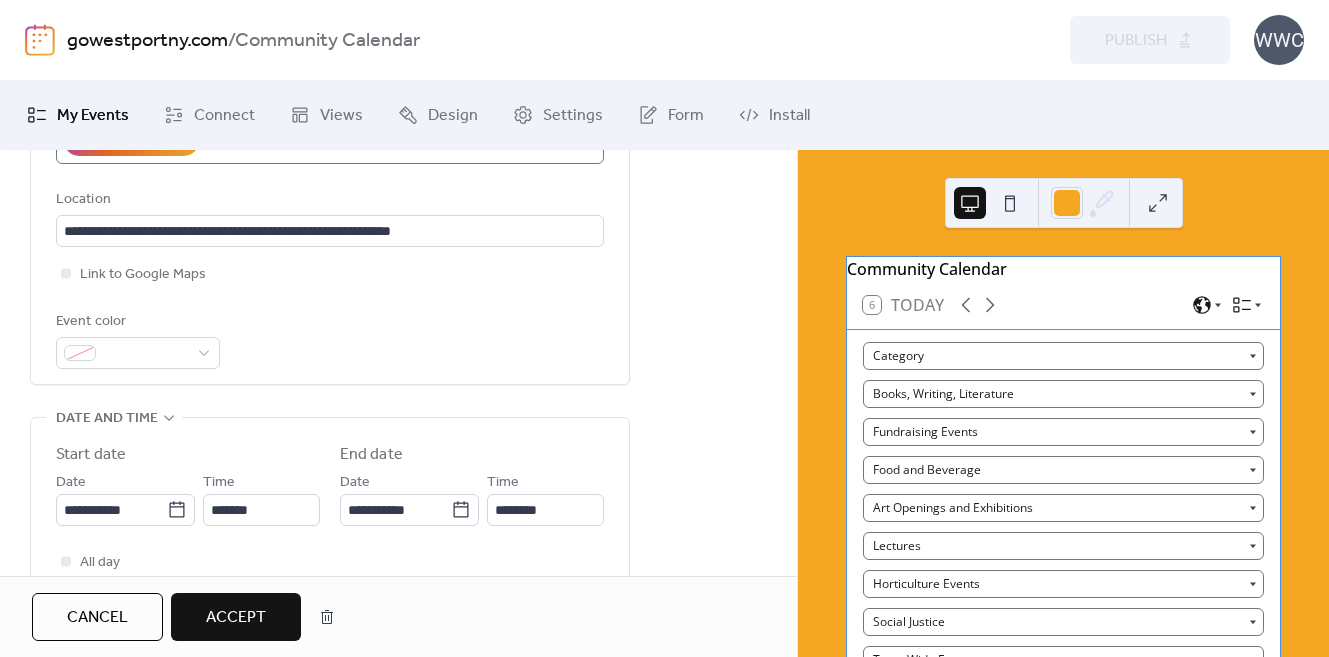 scroll, scrollTop: 551, scrollLeft: 0, axis: vertical 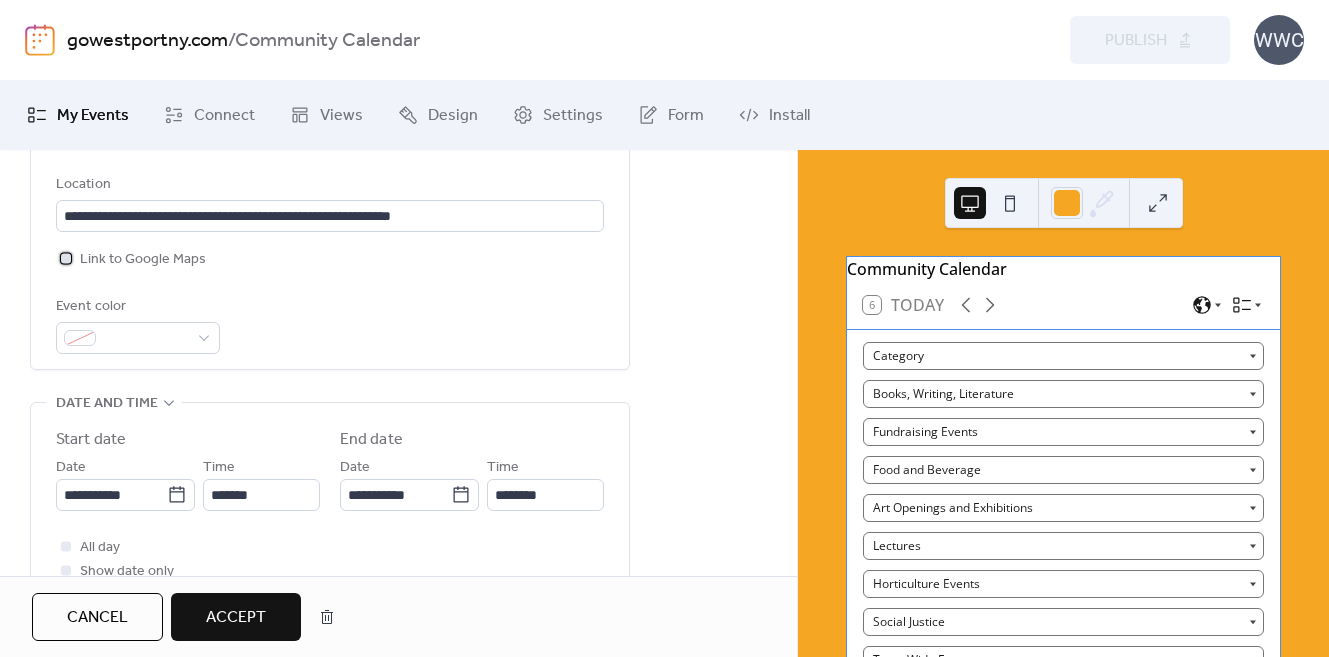 click at bounding box center [66, 258] 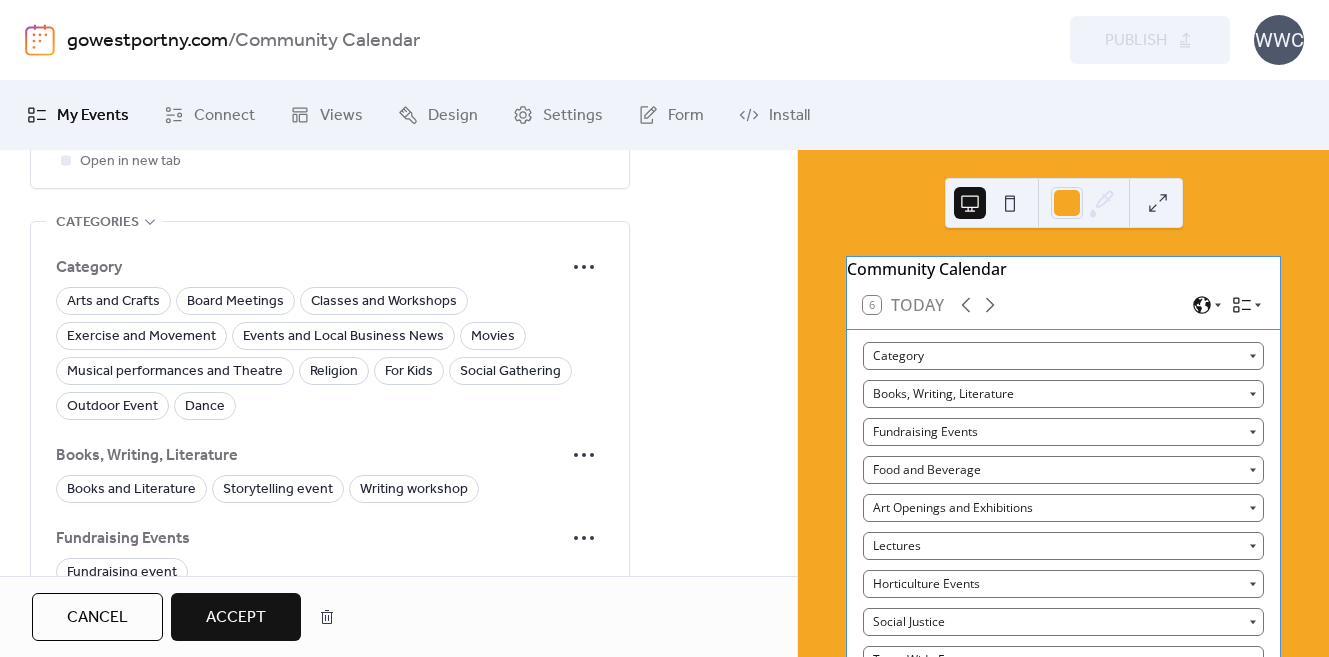 scroll, scrollTop: 1470, scrollLeft: 0, axis: vertical 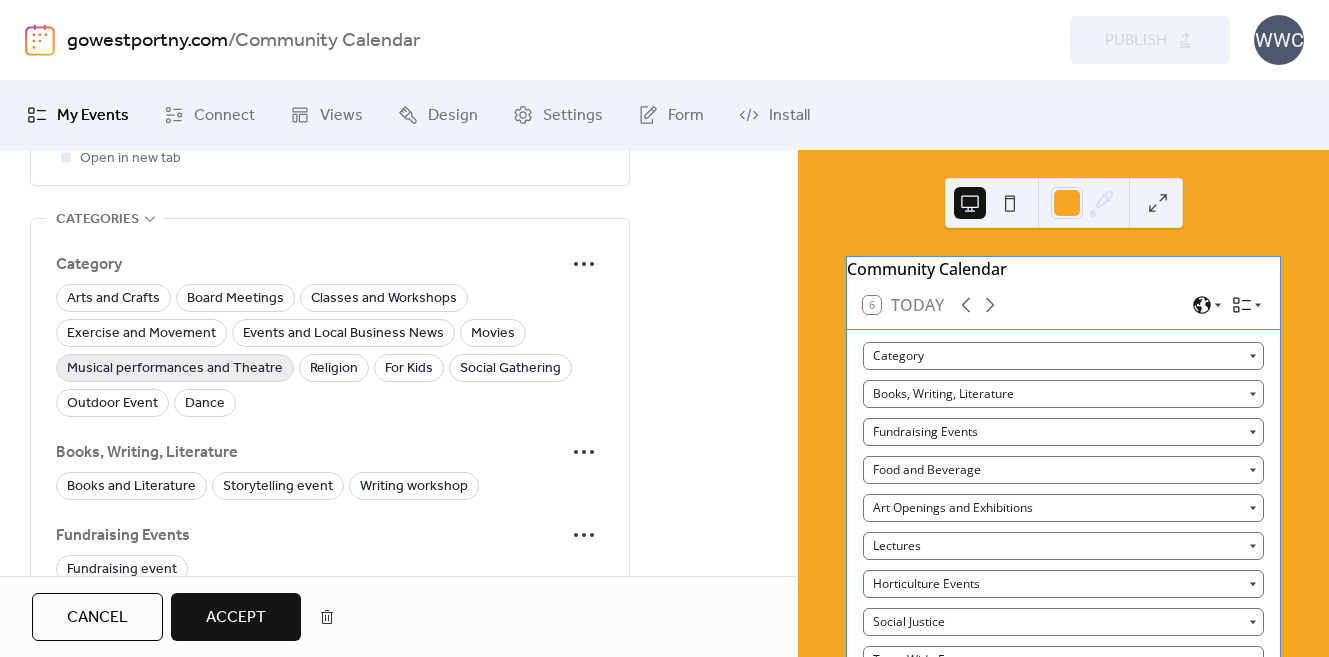 click on "Musical performances and Theatre" at bounding box center (175, 369) 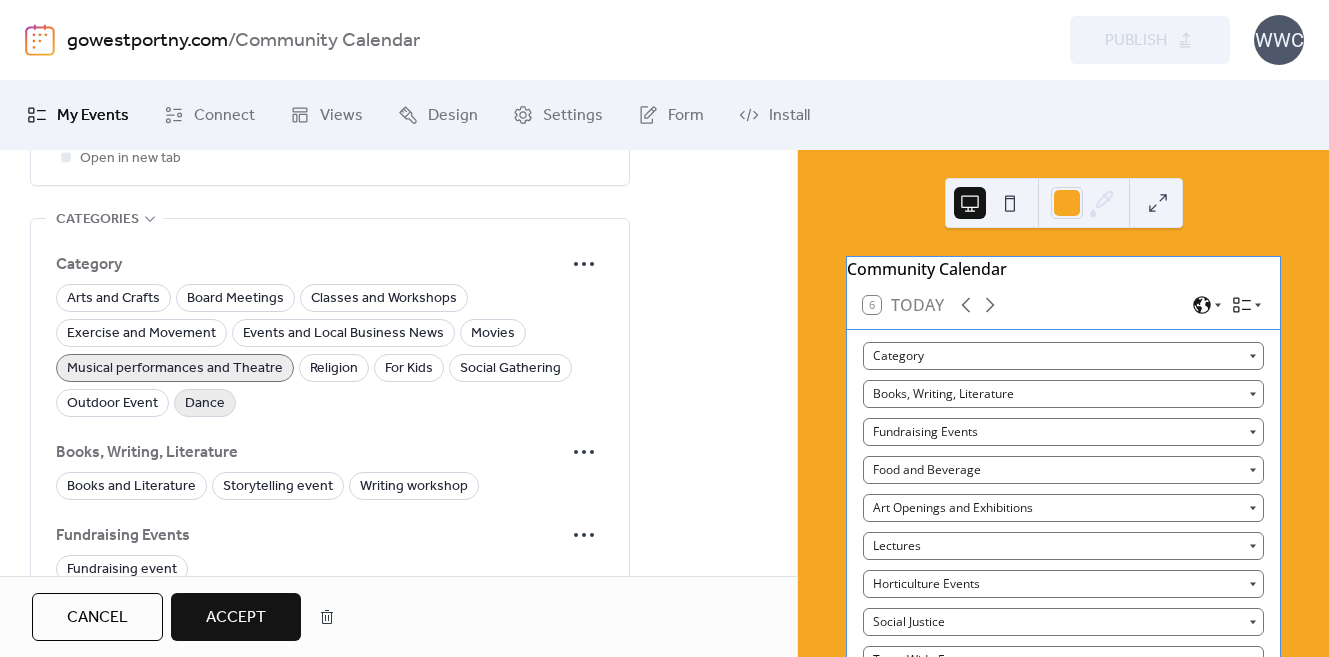 click on "Dance" at bounding box center [205, 404] 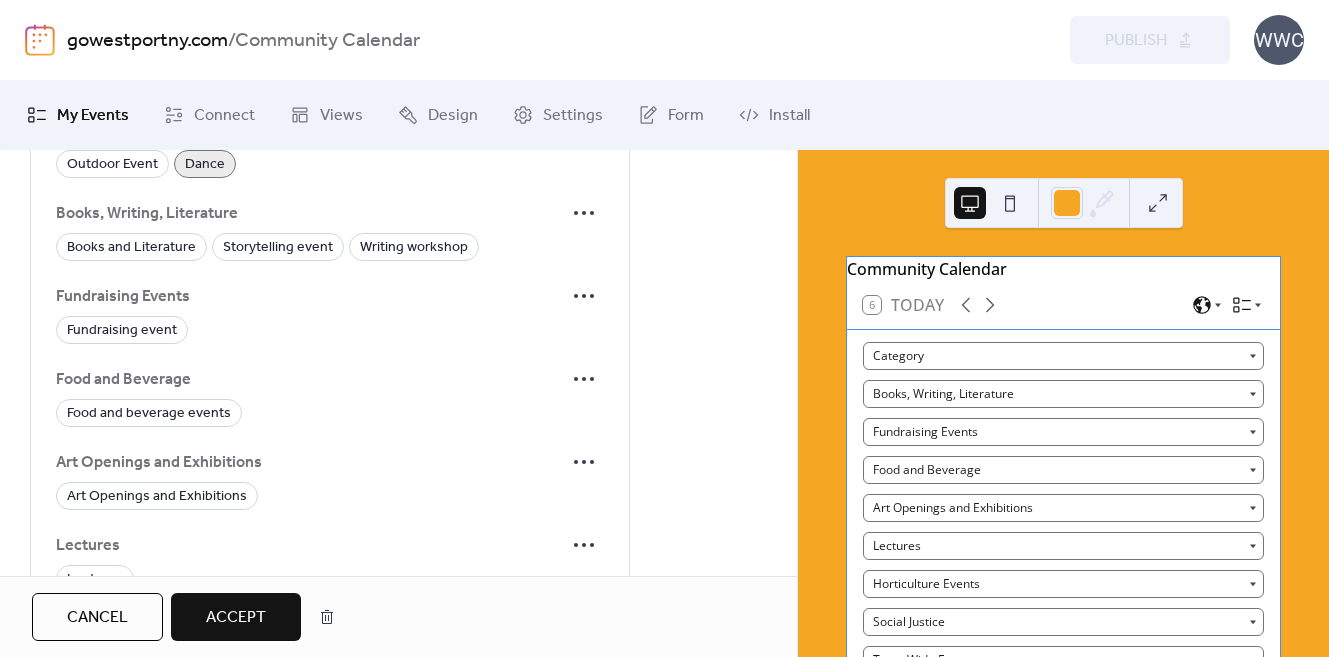 scroll, scrollTop: 1726, scrollLeft: 0, axis: vertical 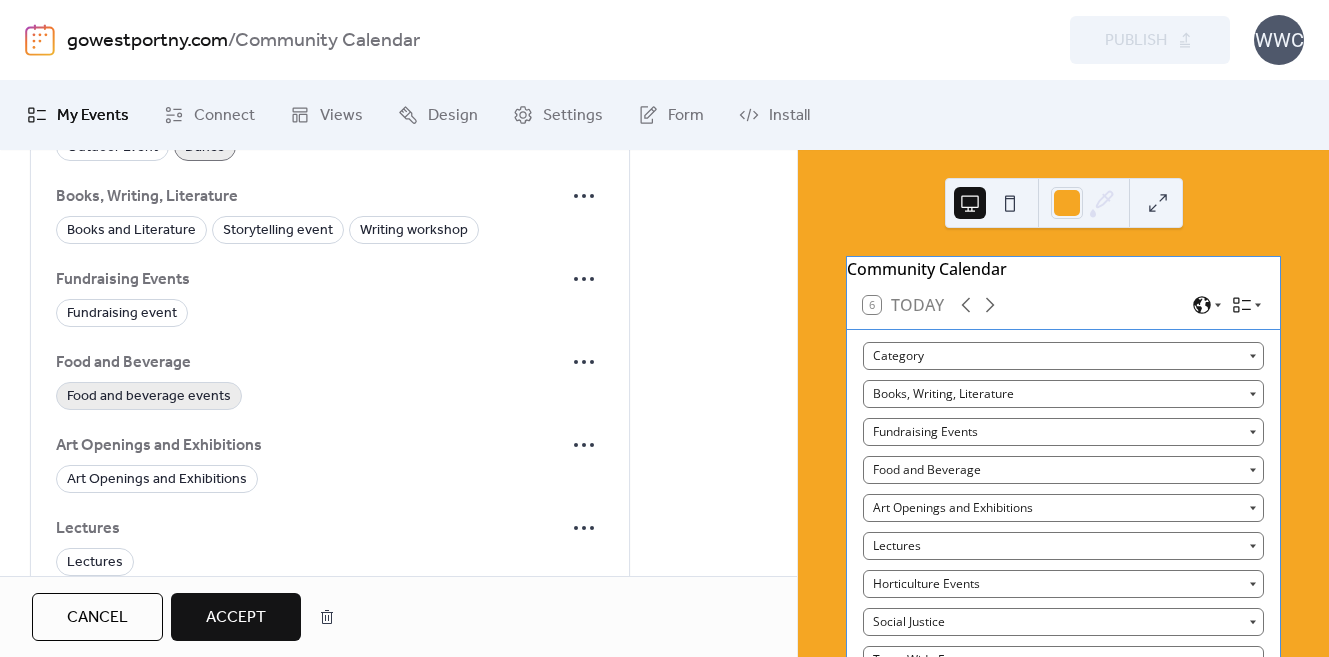 click on "Food and beverage events" at bounding box center (149, 397) 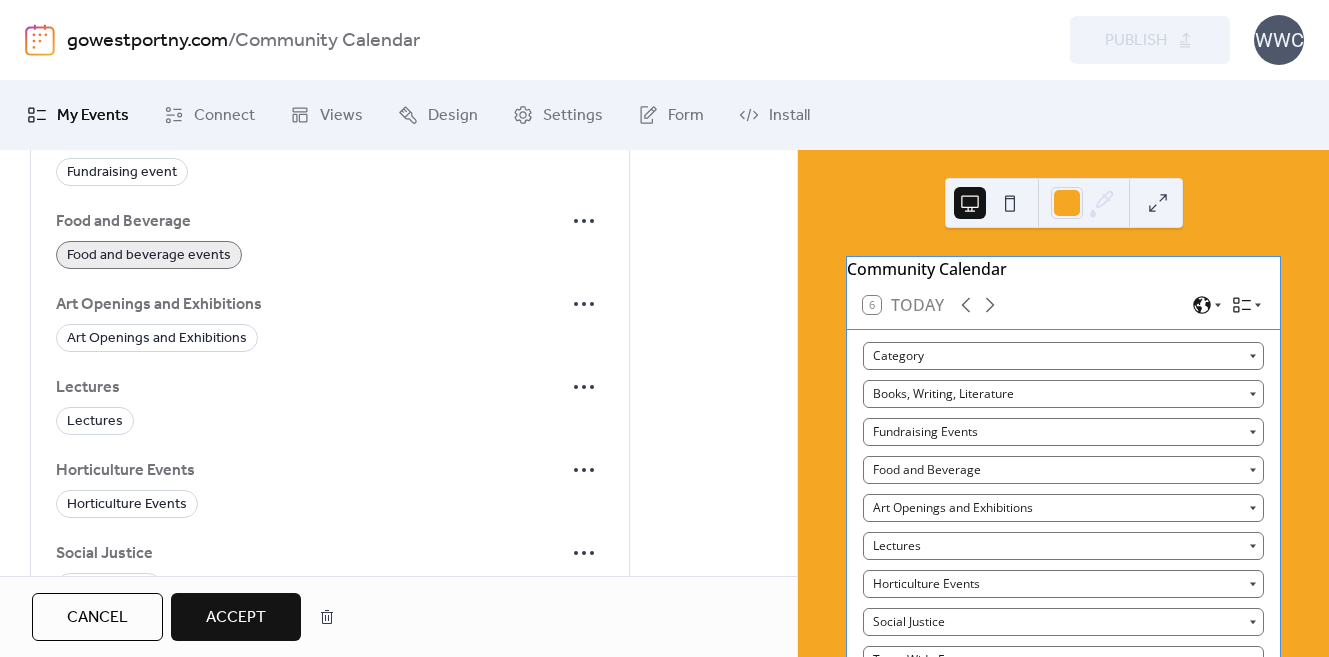 scroll, scrollTop: 1872, scrollLeft: 0, axis: vertical 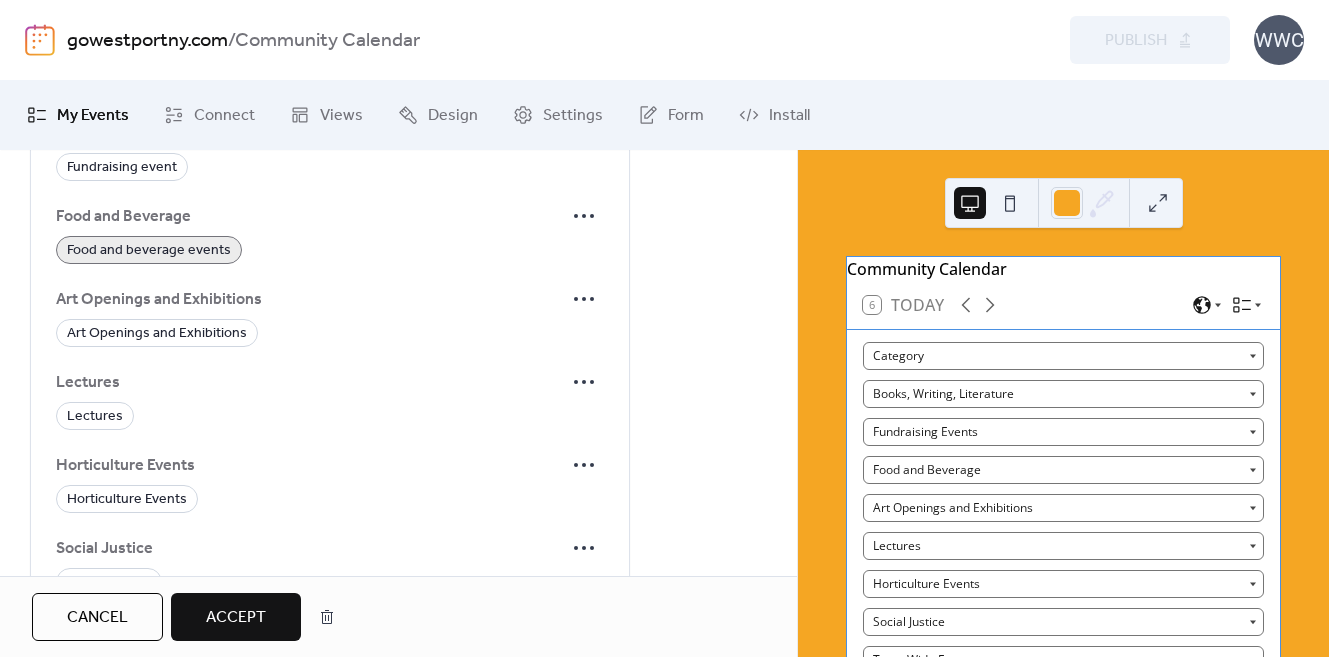 click on "Accept" at bounding box center [236, 618] 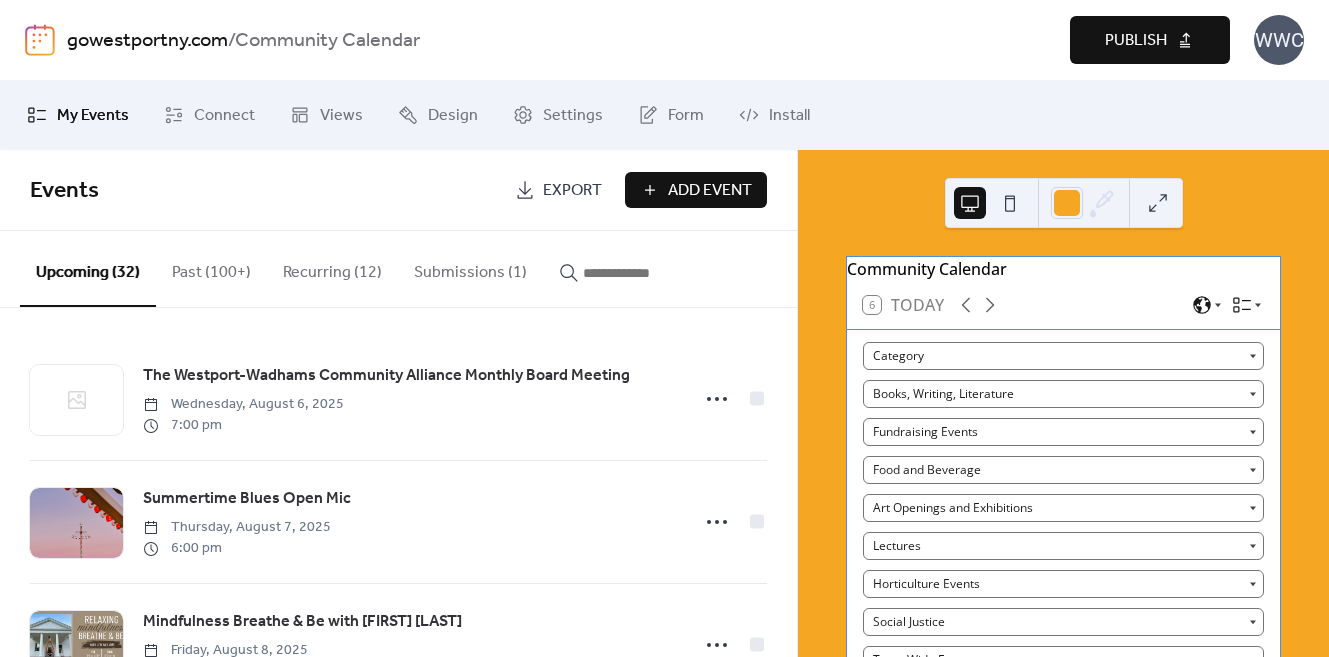 click on "Publish" at bounding box center (1150, 40) 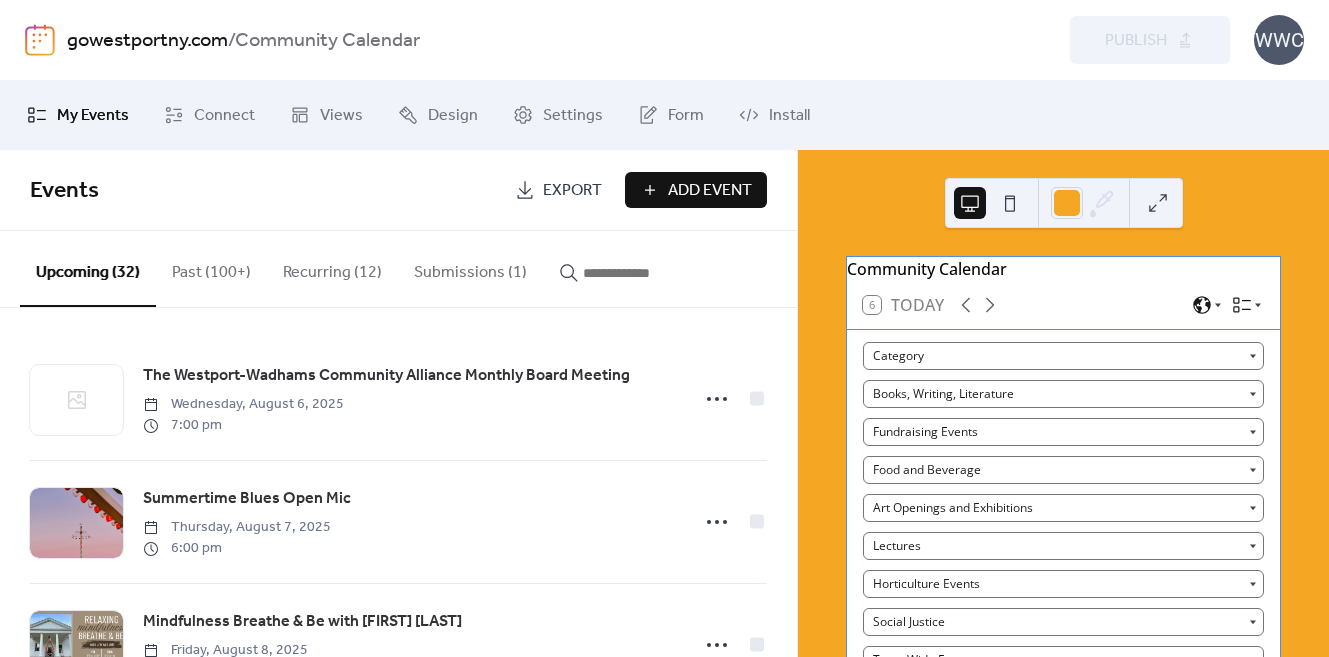 click on "Submissions (1)" at bounding box center [470, 268] 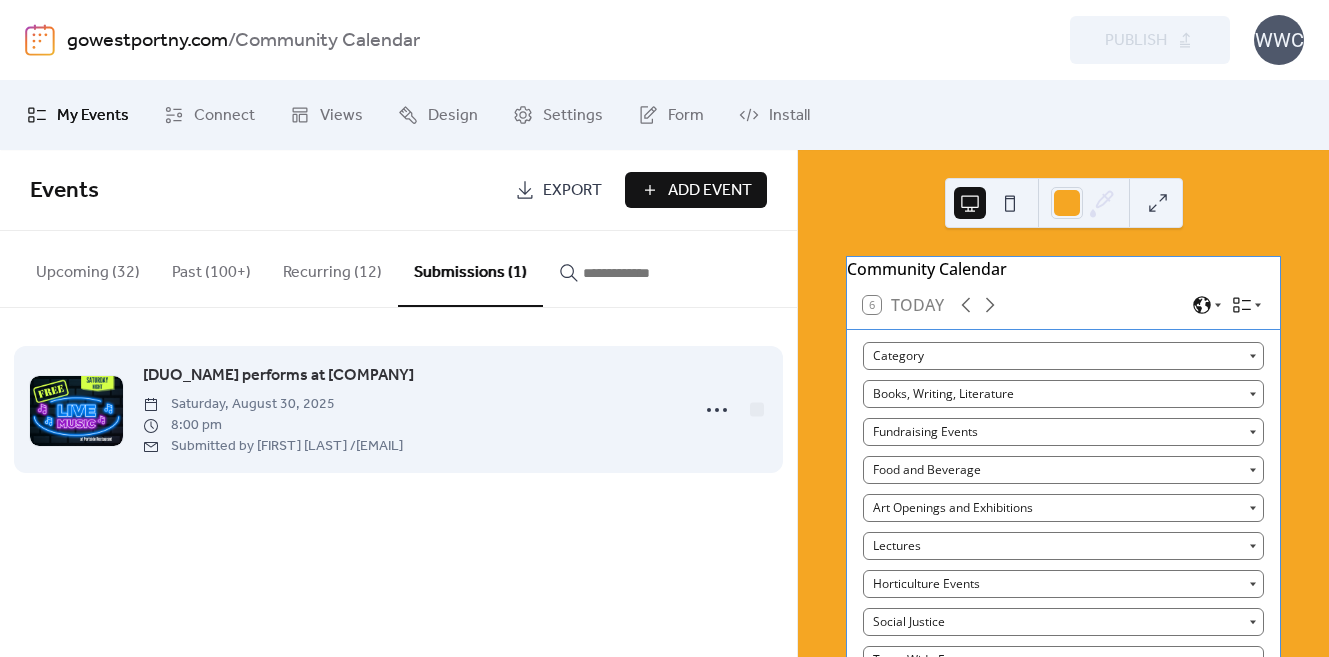 click on "[DUO_NAME] performs at [COMPANY]" at bounding box center [278, 376] 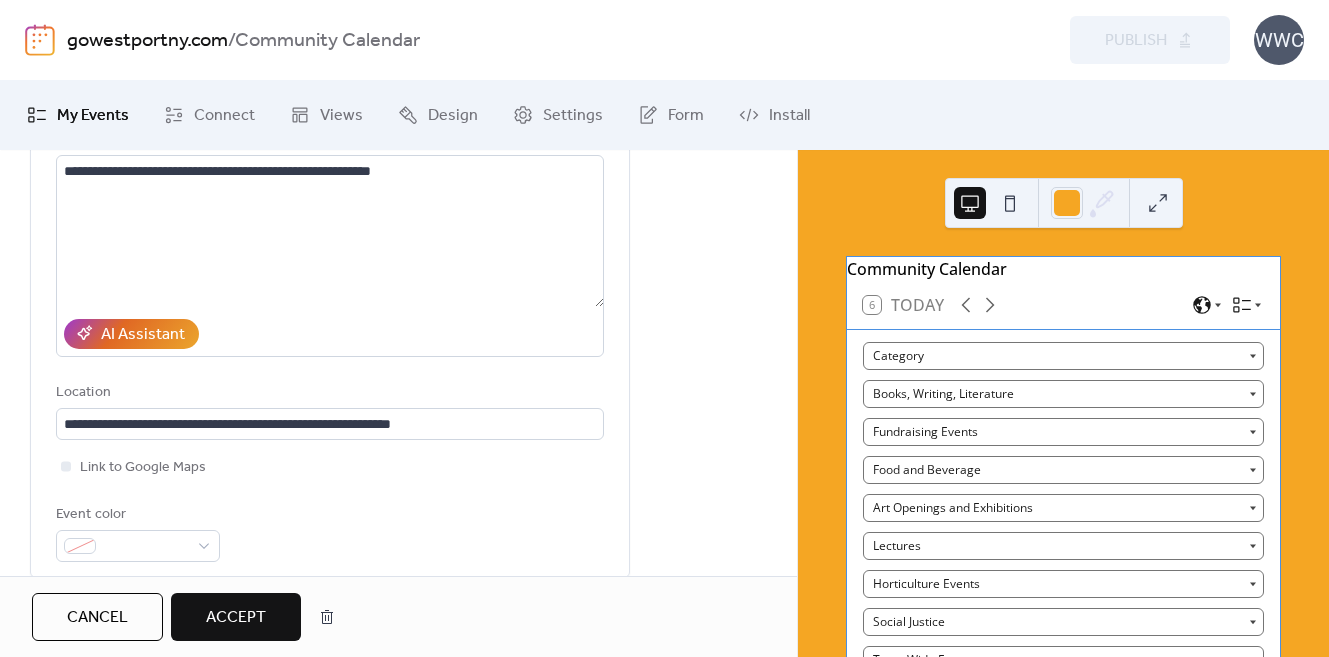 scroll, scrollTop: 399, scrollLeft: 0, axis: vertical 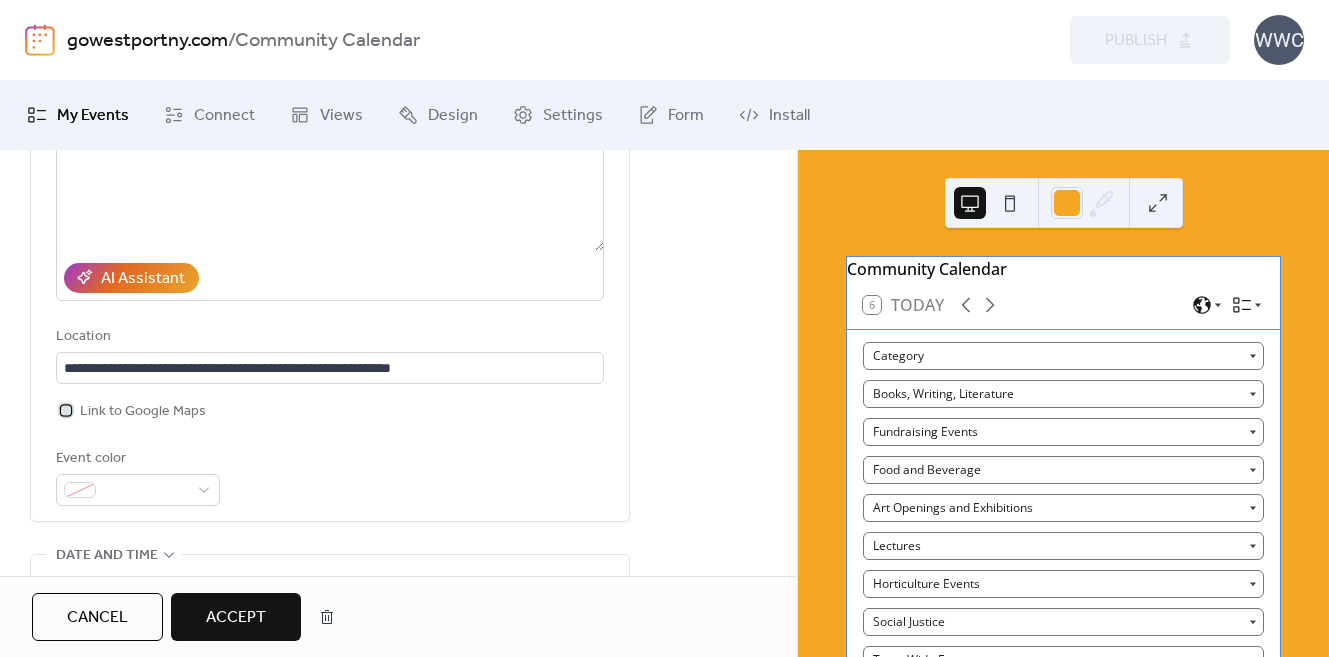 click at bounding box center [66, 410] 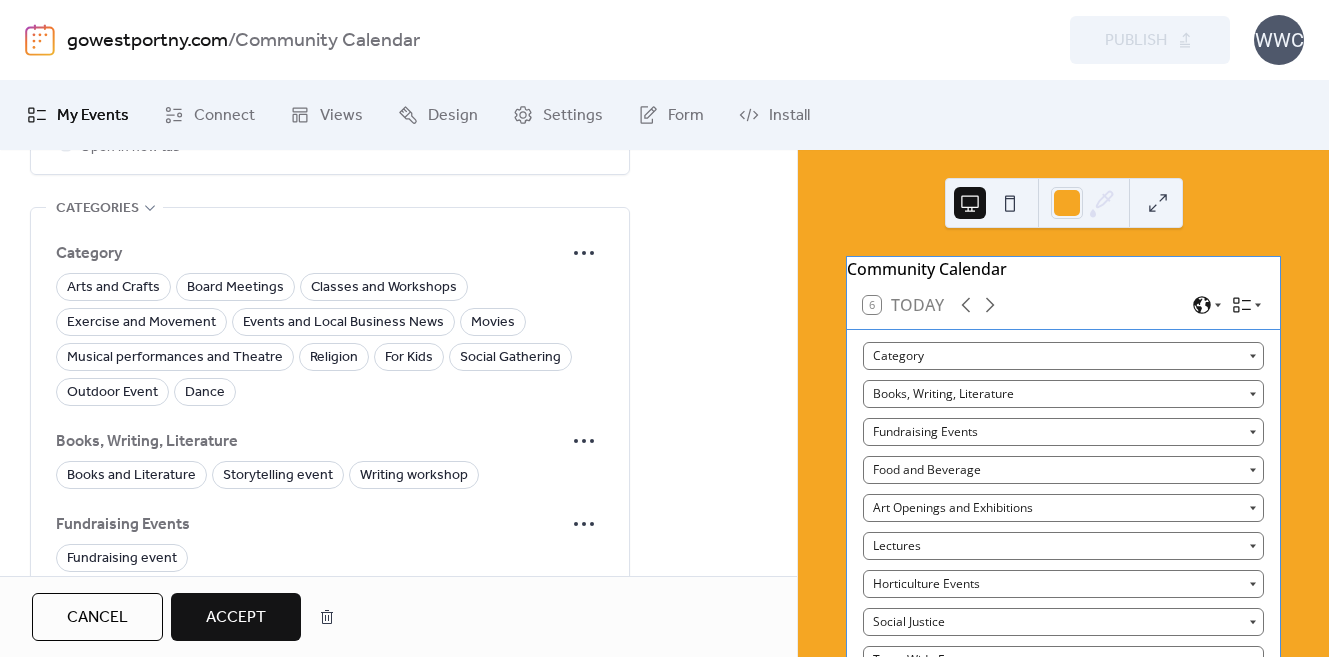 scroll, scrollTop: 1482, scrollLeft: 0, axis: vertical 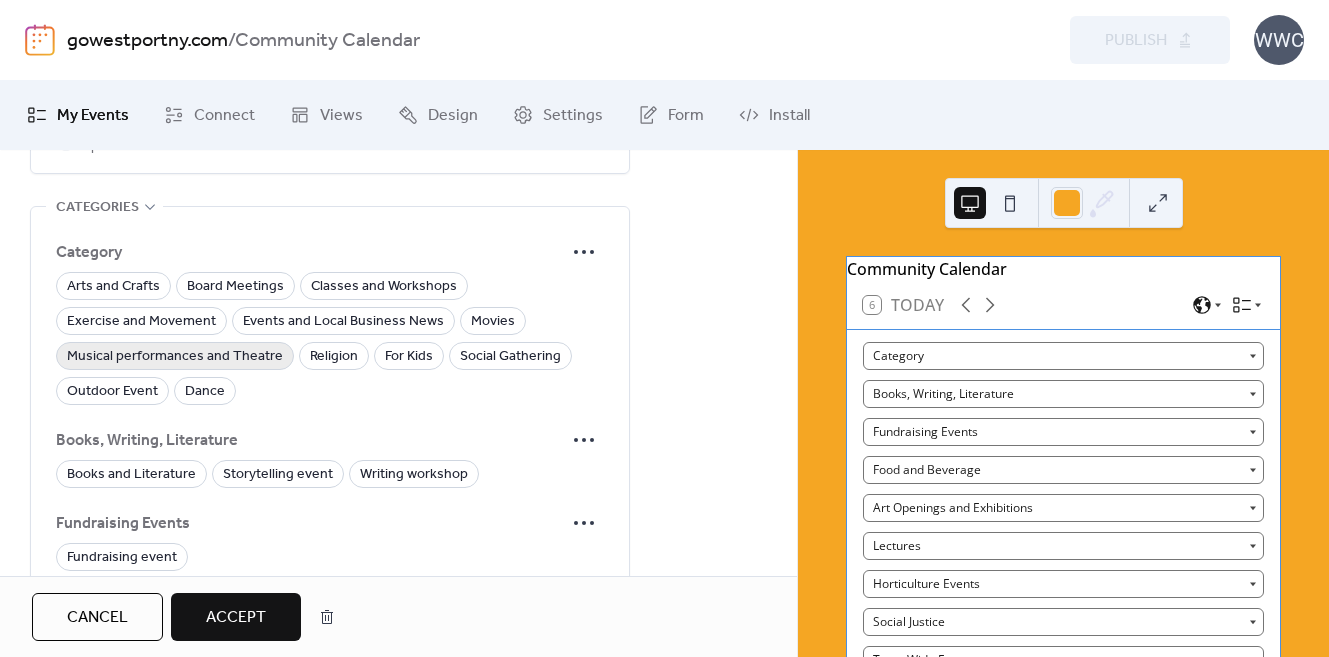 click on "Musical performances and Theatre" at bounding box center (175, 357) 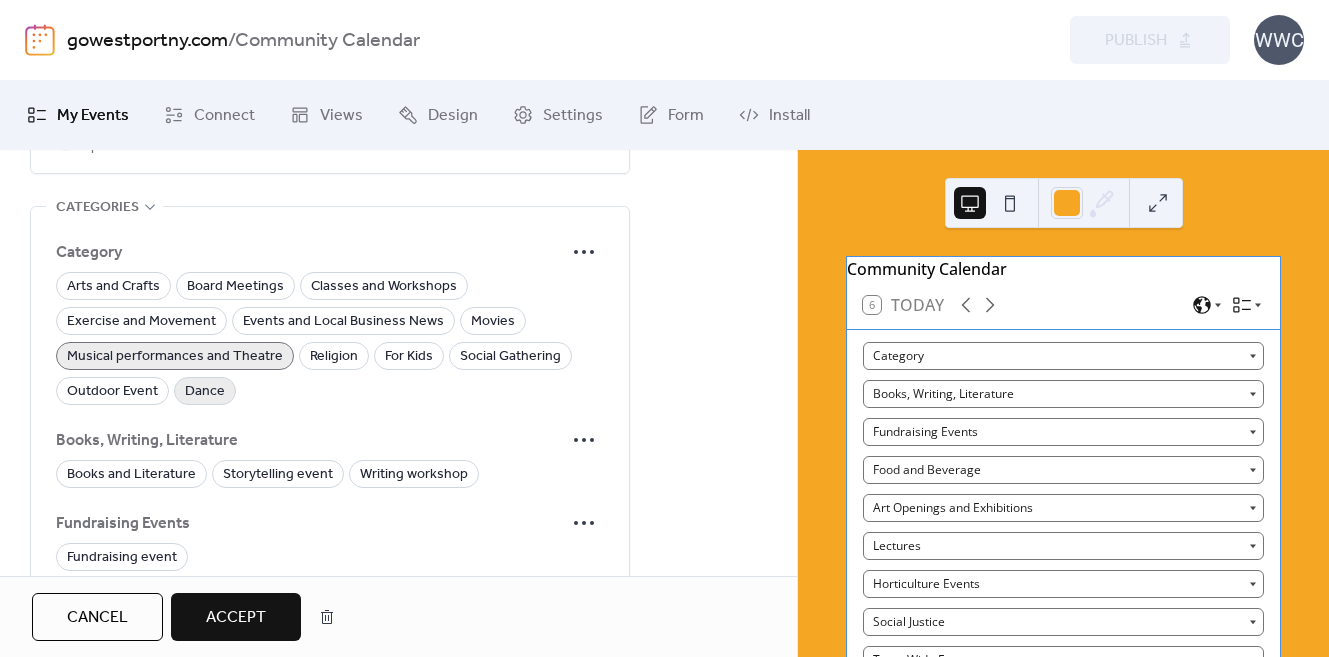 click on "Dance" at bounding box center (205, 392) 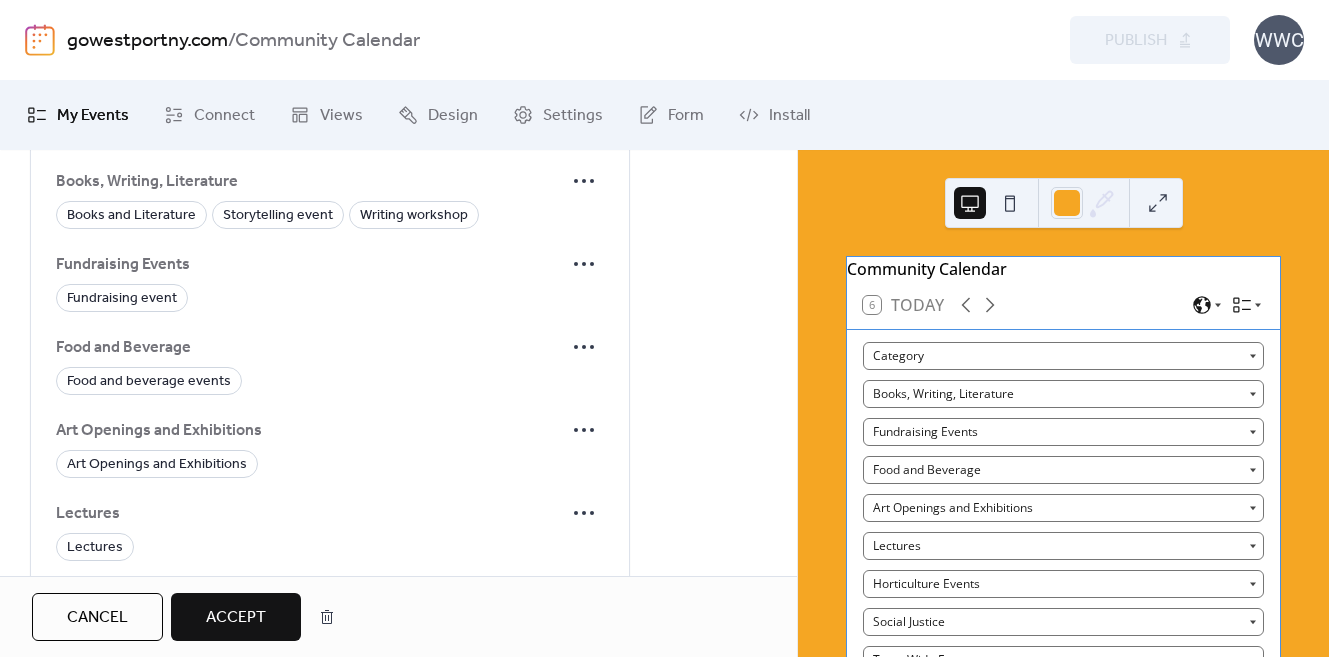 scroll, scrollTop: 1763, scrollLeft: 0, axis: vertical 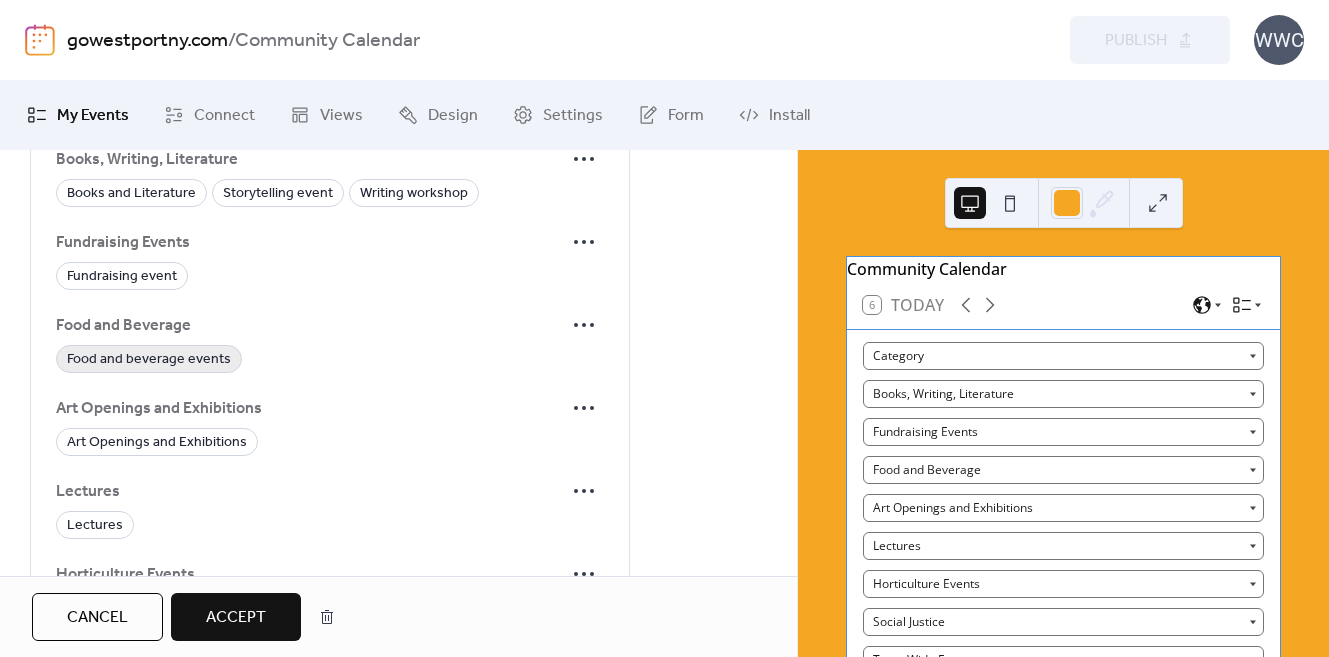 click on "Food and beverage events" at bounding box center (149, 360) 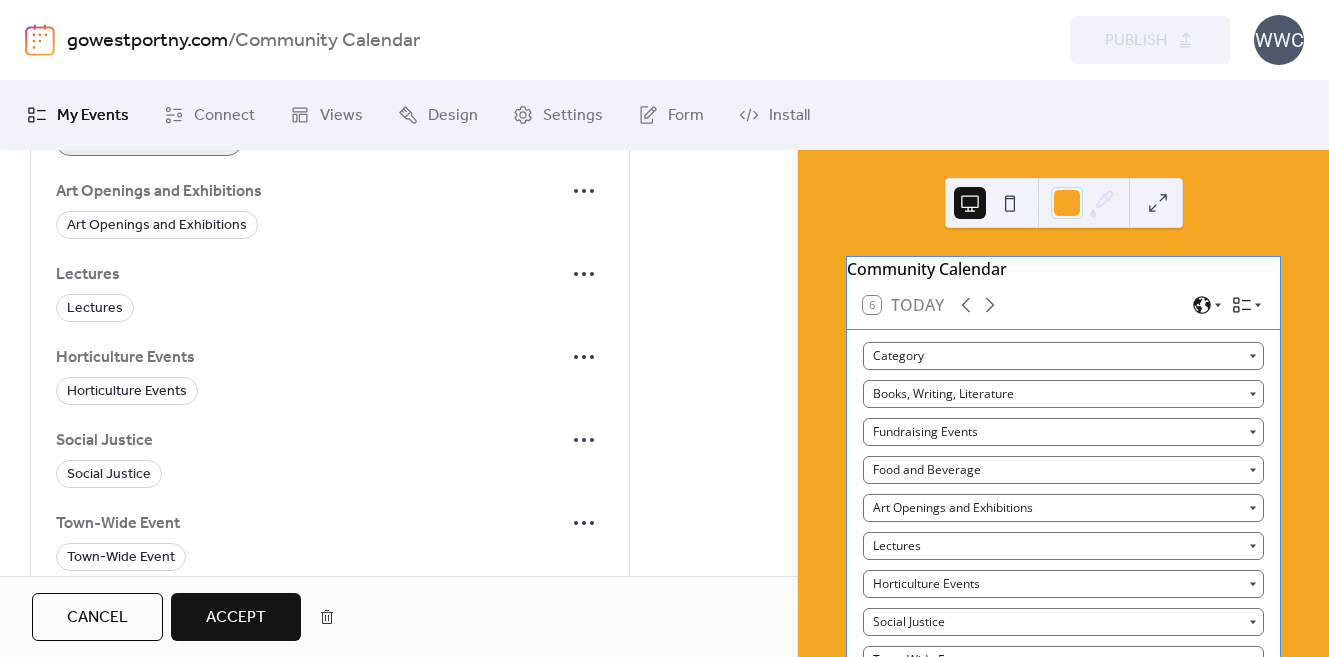 scroll, scrollTop: 1994, scrollLeft: 0, axis: vertical 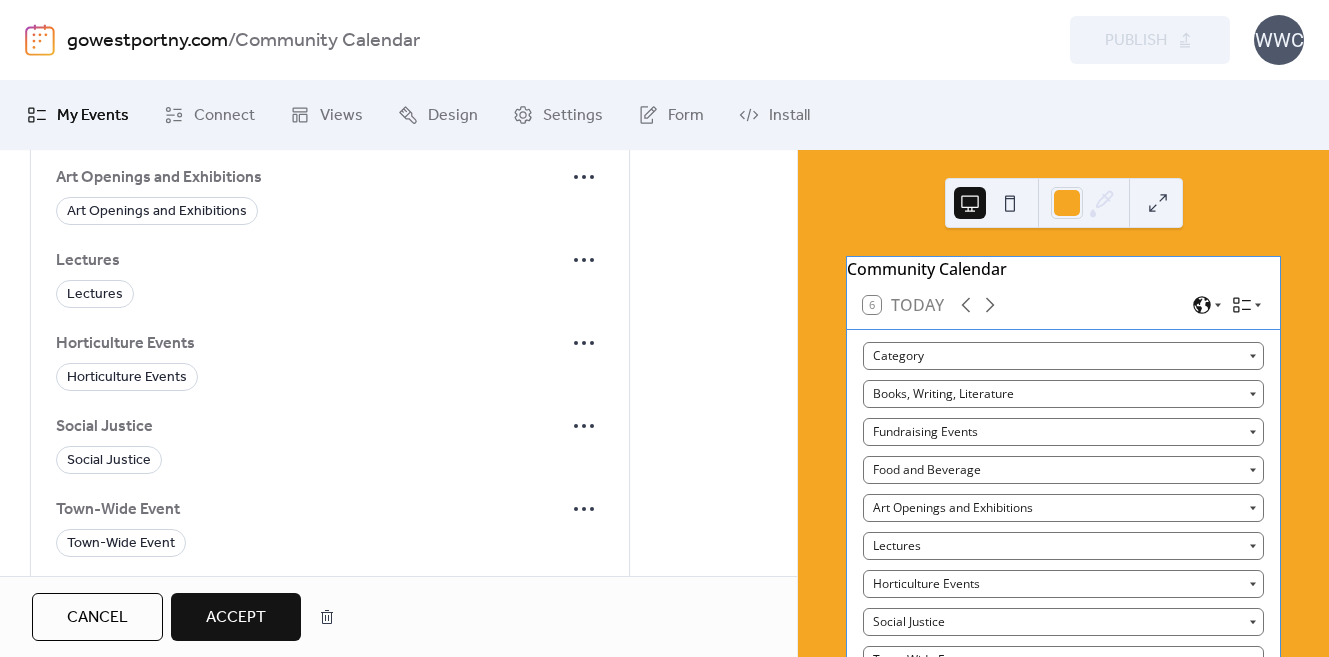 click on "Accept" at bounding box center [236, 618] 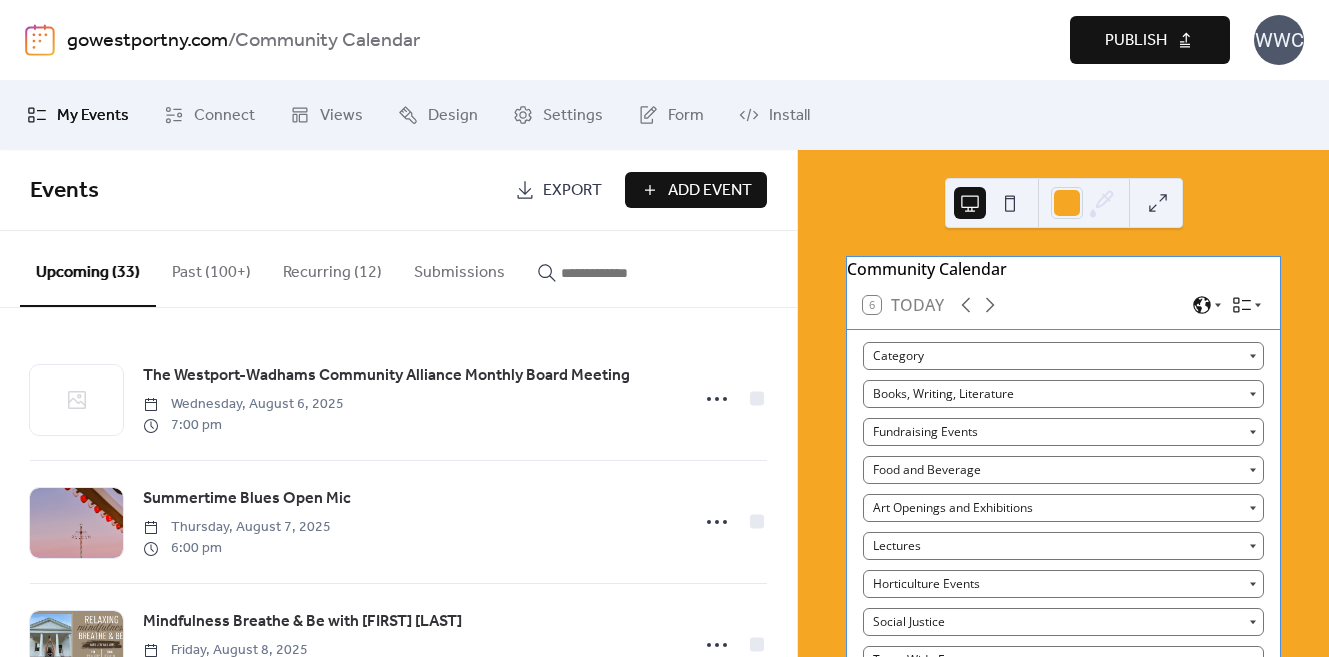click on "Publish" at bounding box center [1136, 41] 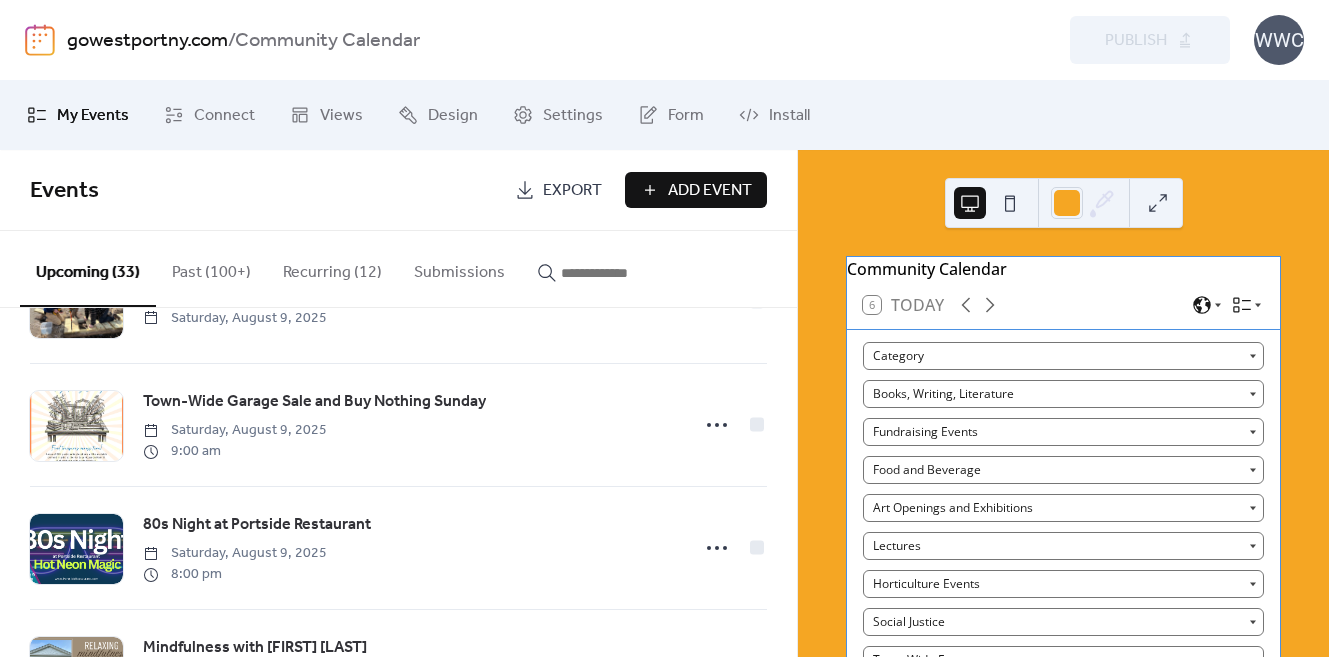 scroll, scrollTop: 592, scrollLeft: 0, axis: vertical 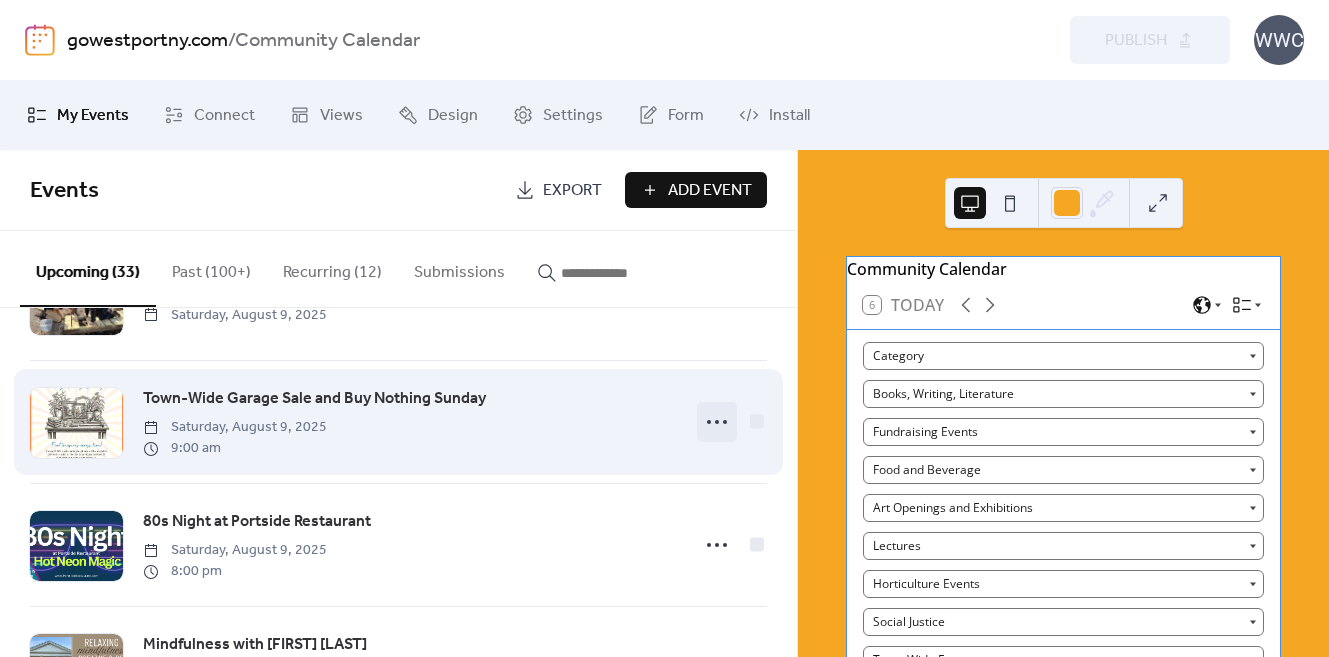 click 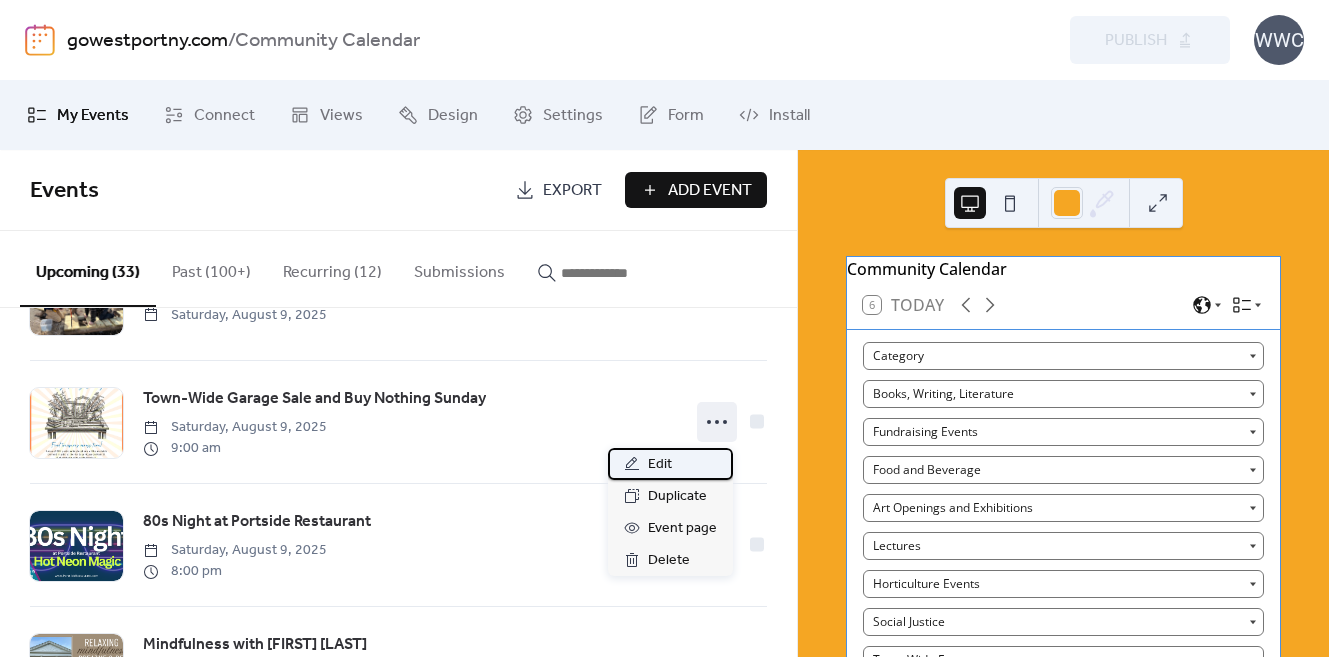 click on "Edit" at bounding box center [660, 465] 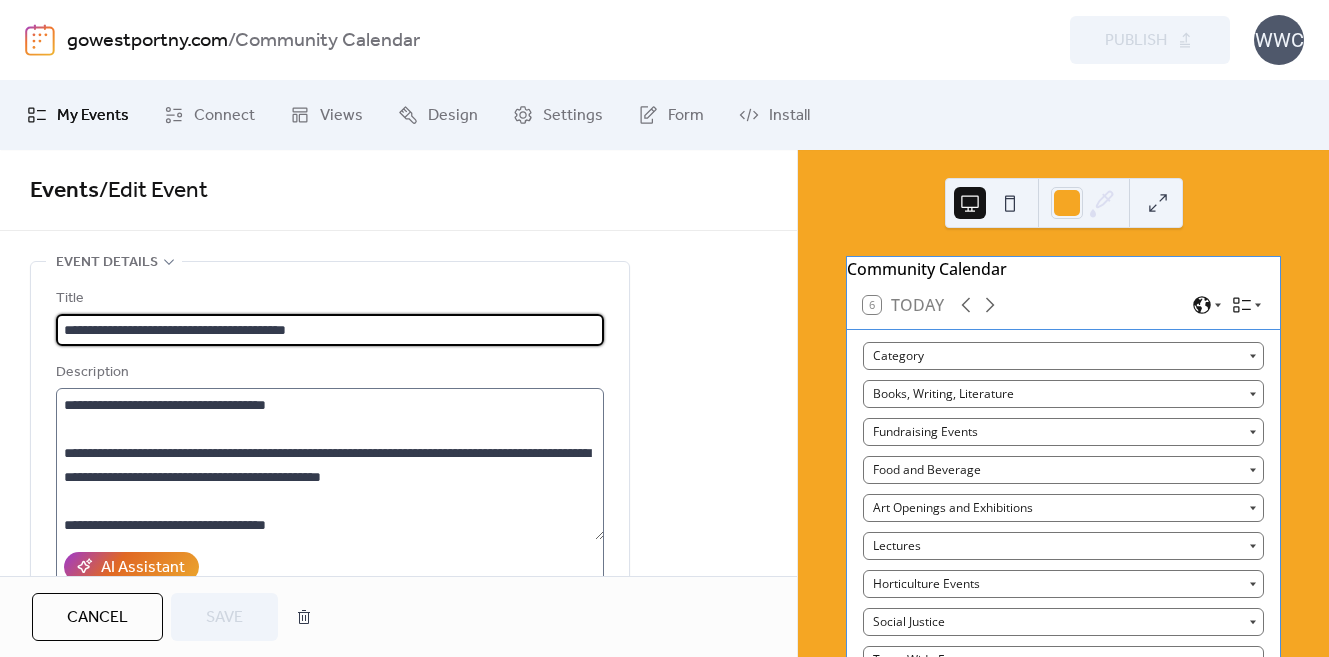 scroll, scrollTop: 168, scrollLeft: 0, axis: vertical 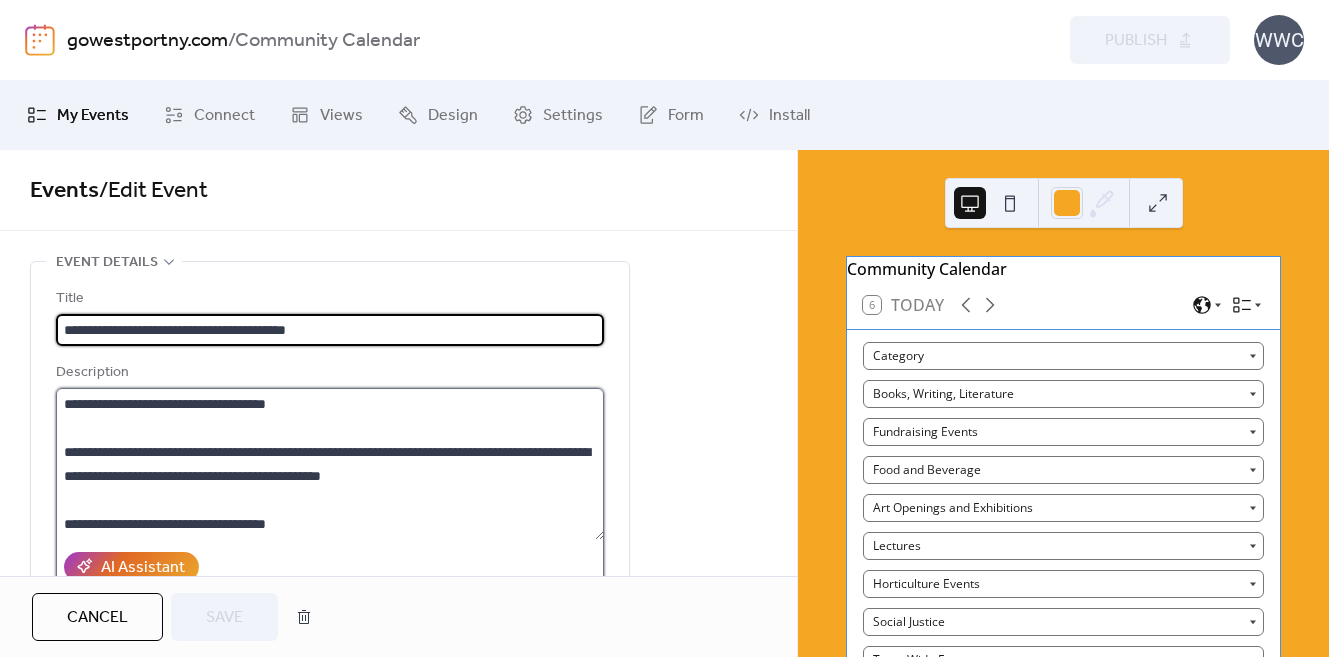 click on "**********" at bounding box center (330, 464) 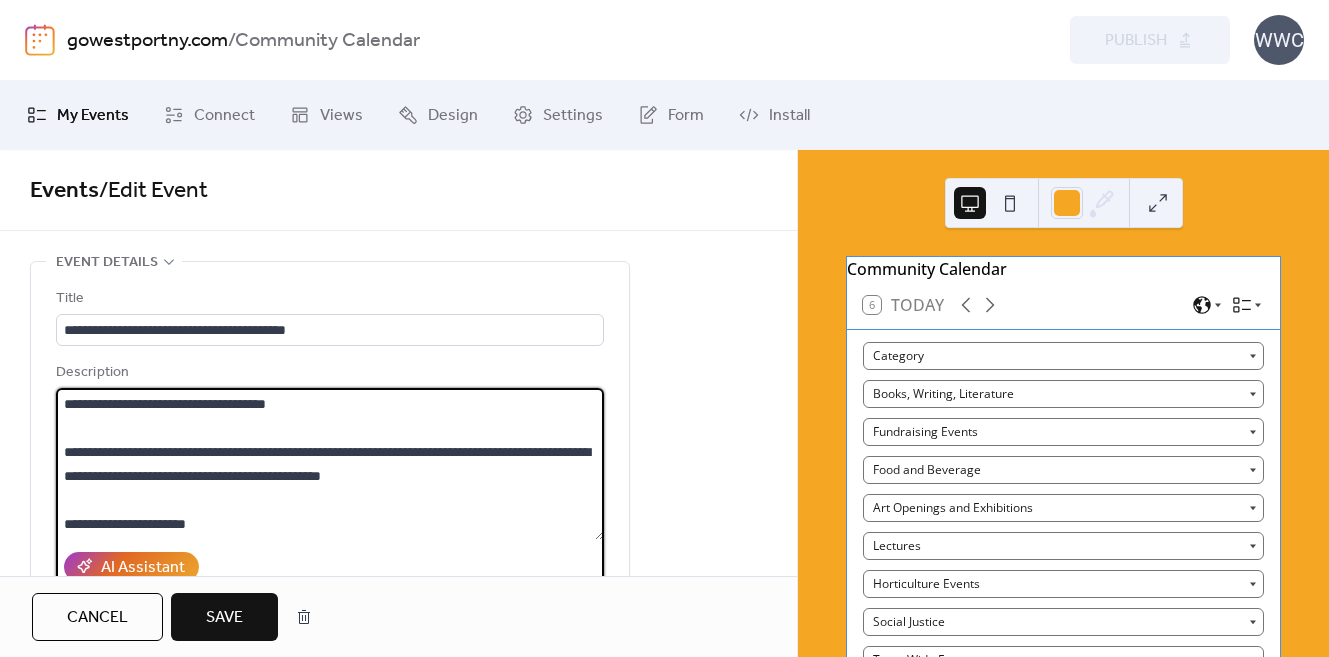 scroll, scrollTop: 189, scrollLeft: 0, axis: vertical 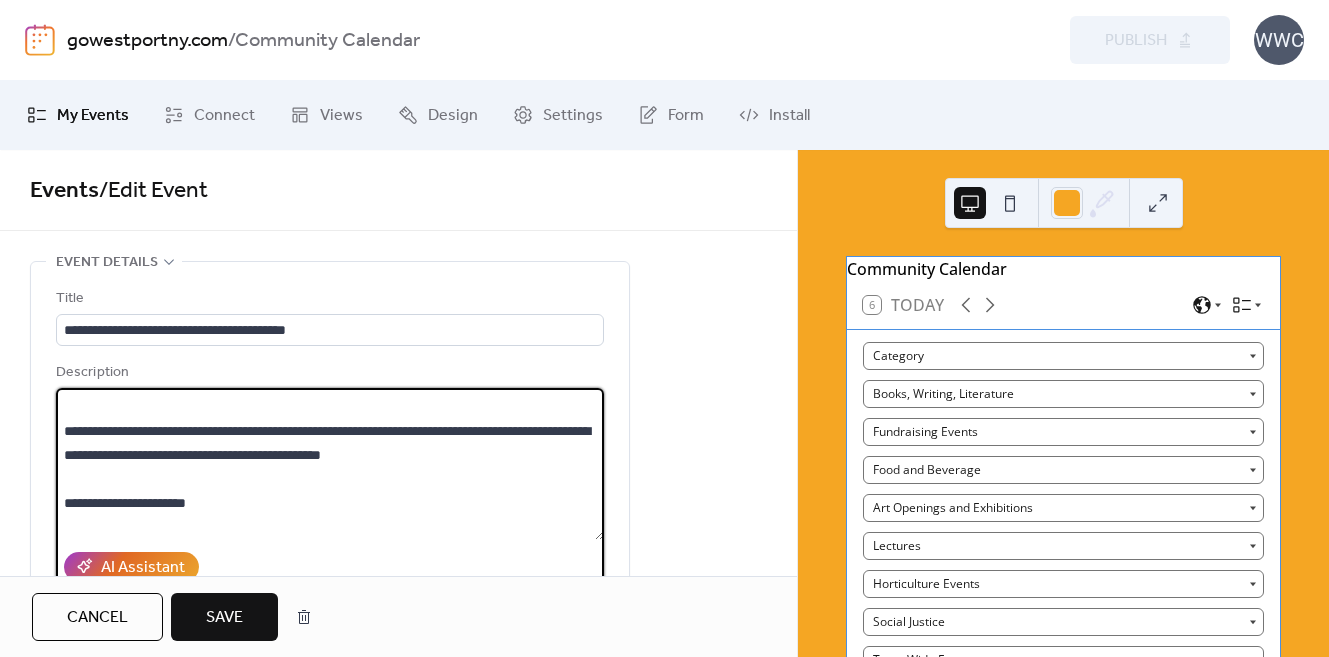 paste on "**********" 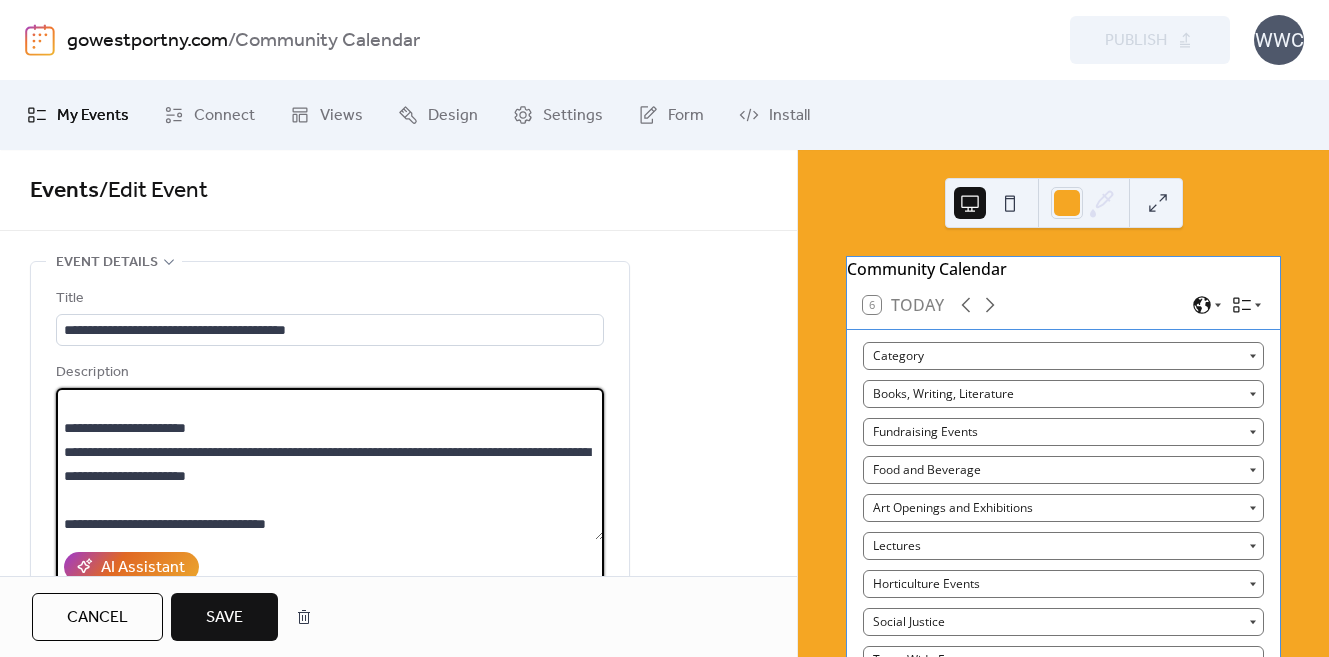 scroll, scrollTop: 288, scrollLeft: 0, axis: vertical 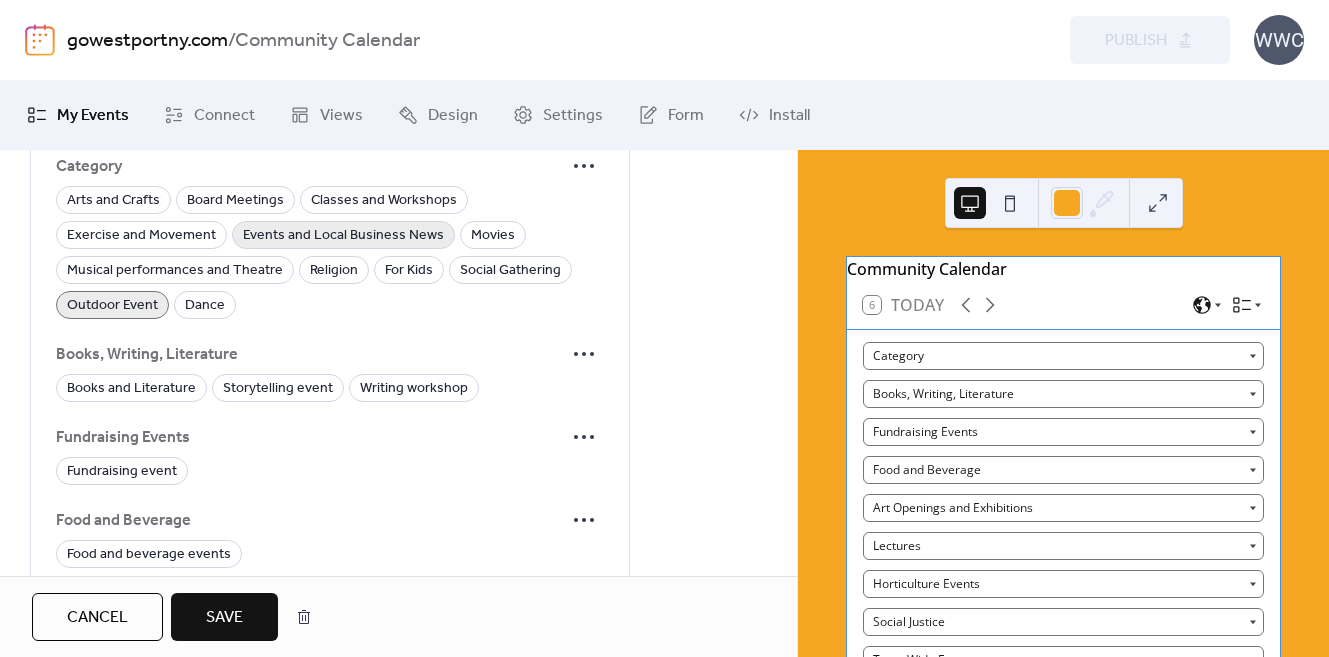 type on "**********" 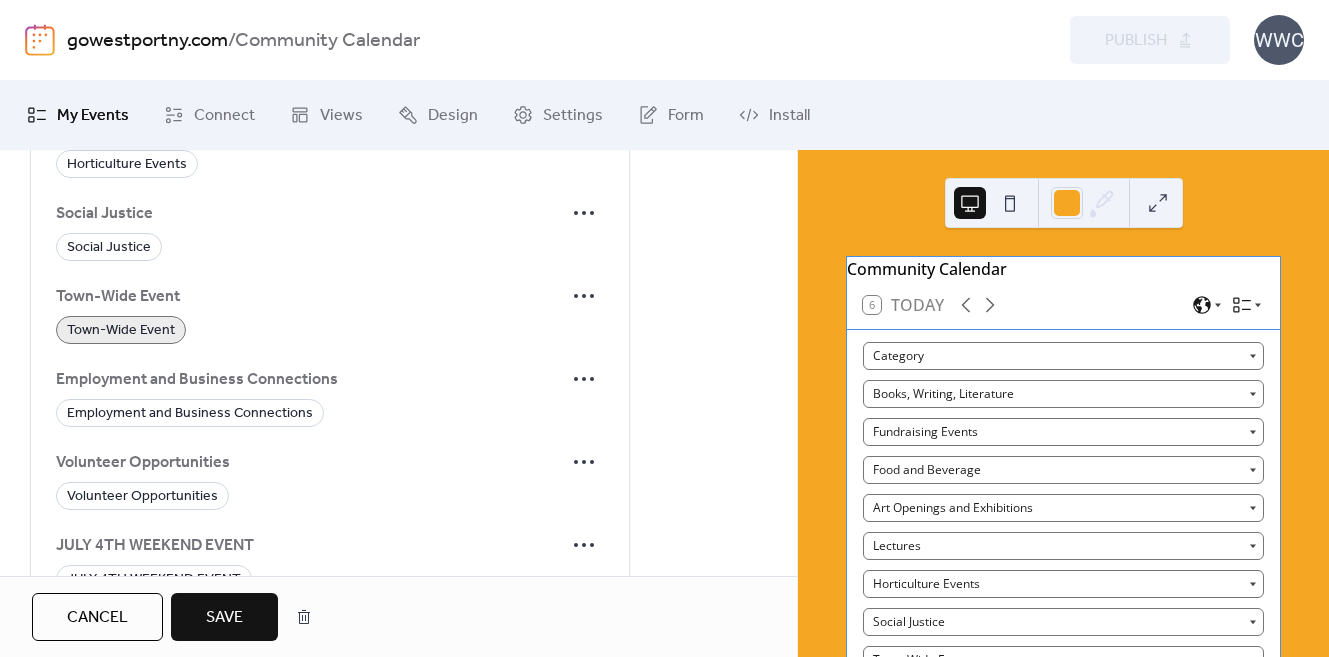 scroll, scrollTop: 2199, scrollLeft: 0, axis: vertical 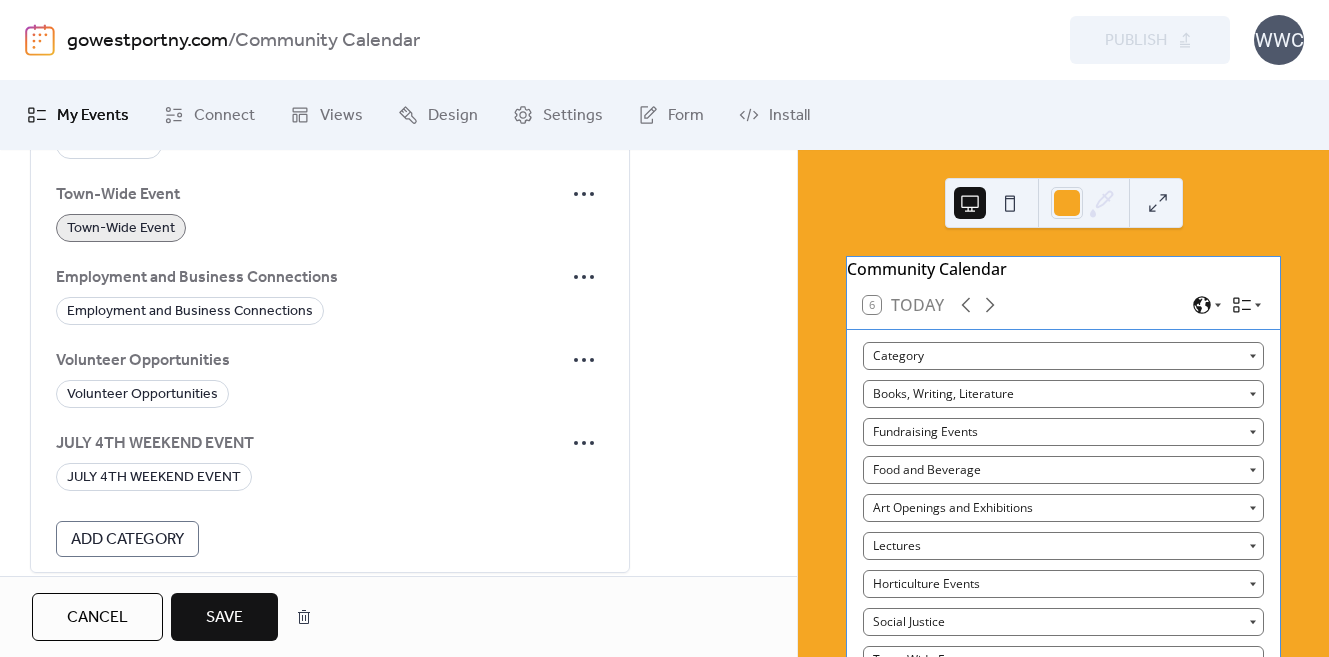 click on "Save" at bounding box center (224, 618) 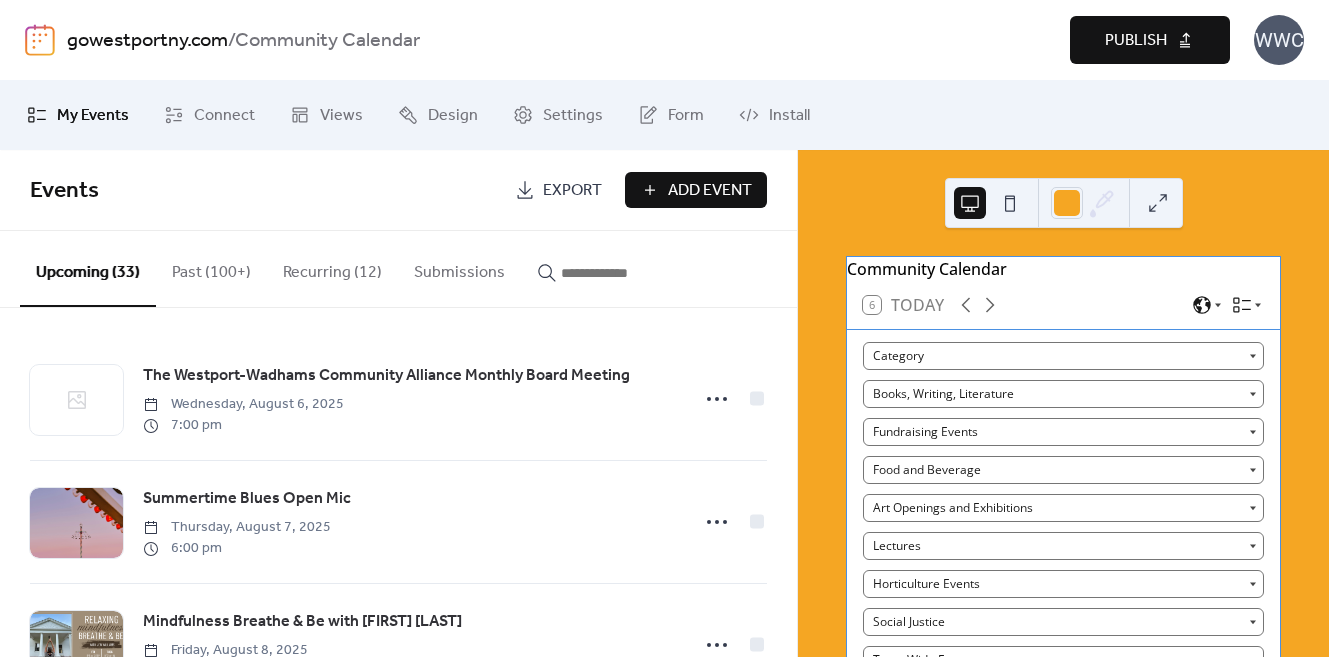 click on "Publish" at bounding box center (1136, 41) 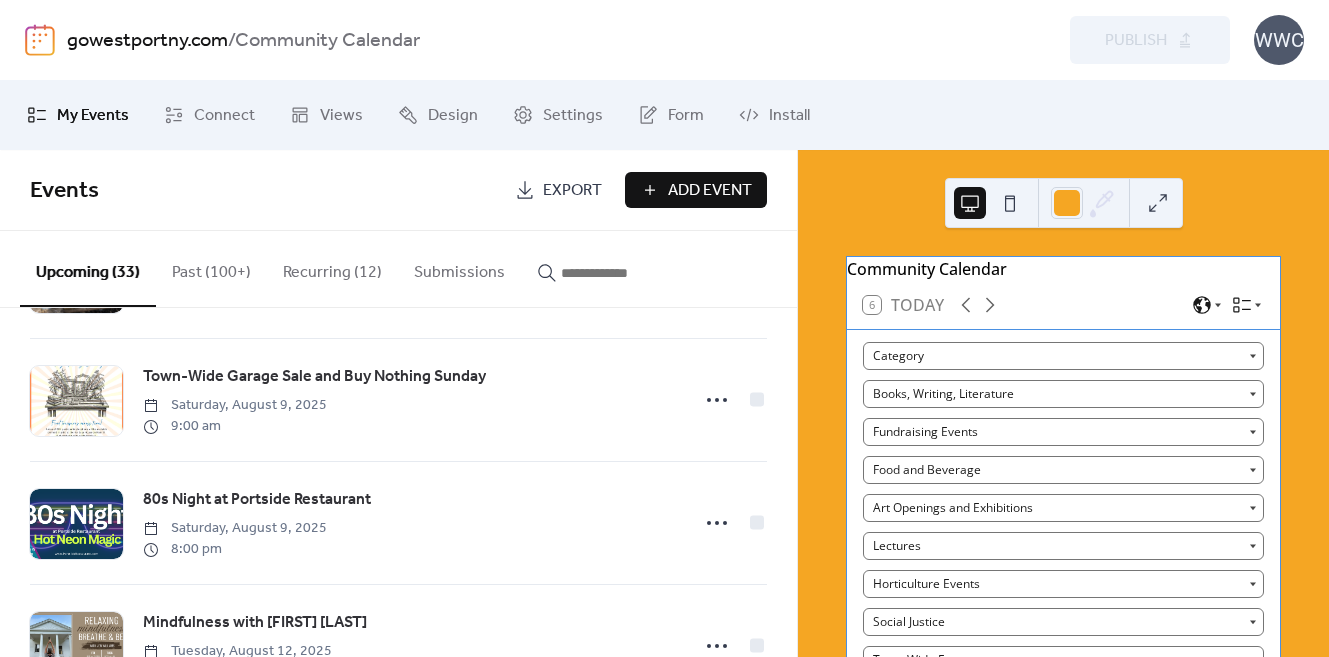 scroll, scrollTop: 619, scrollLeft: 0, axis: vertical 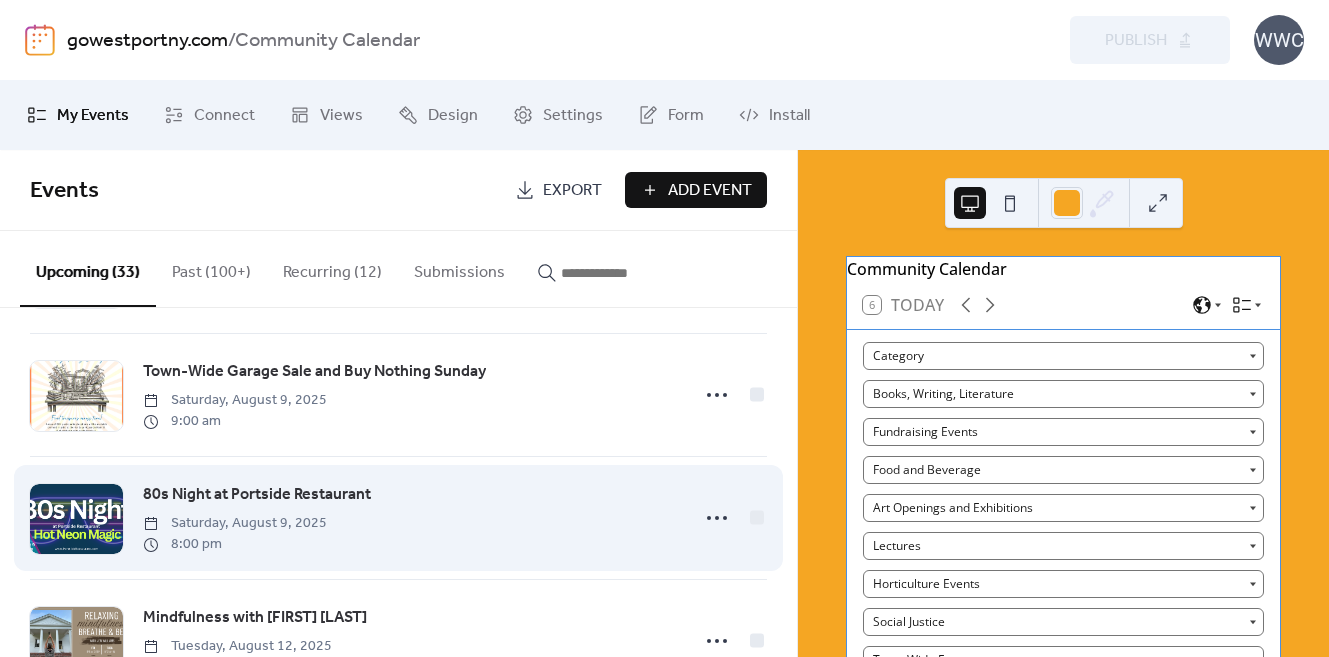 click on "80s Night at Portside Restaurant" at bounding box center (257, 495) 